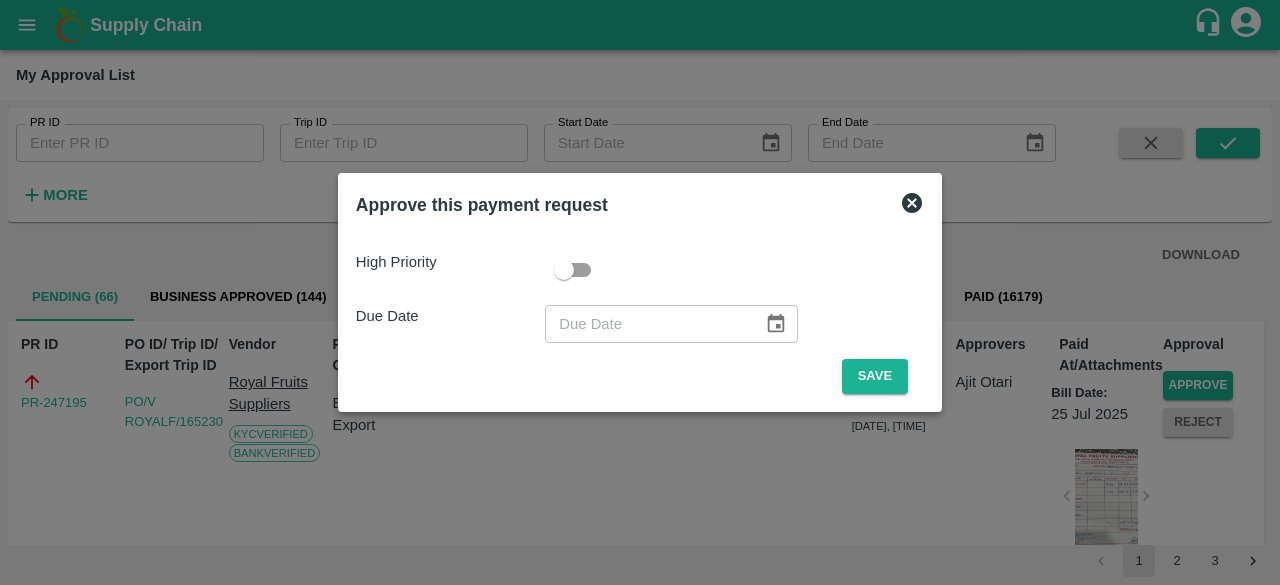 scroll, scrollTop: 0, scrollLeft: 0, axis: both 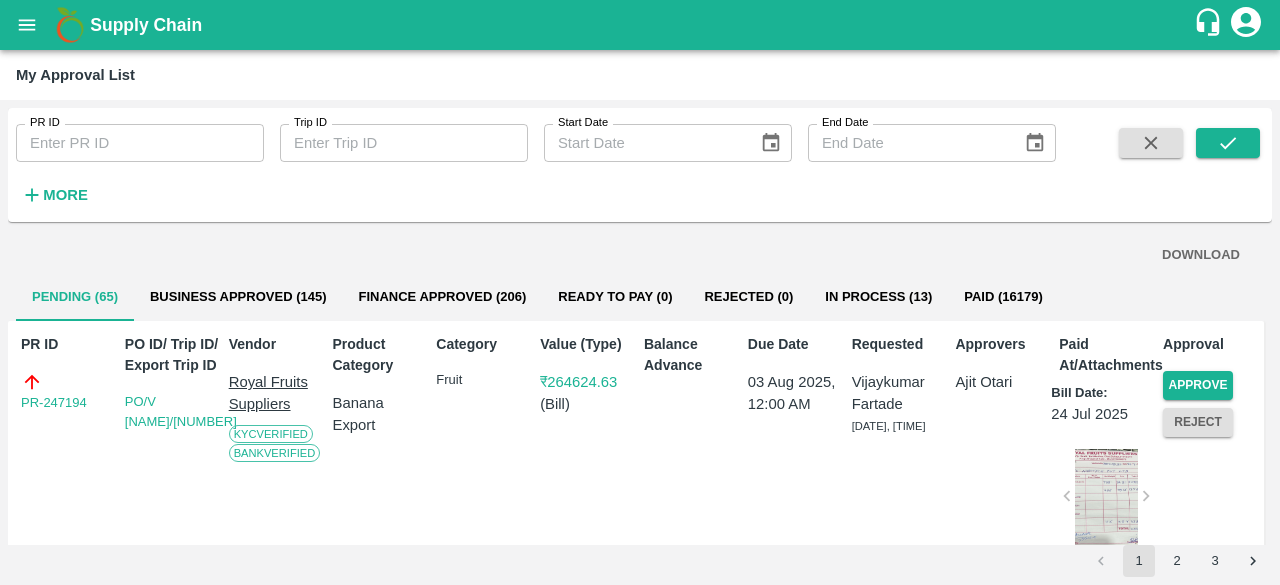 click on "Approve" at bounding box center [1194, 381] 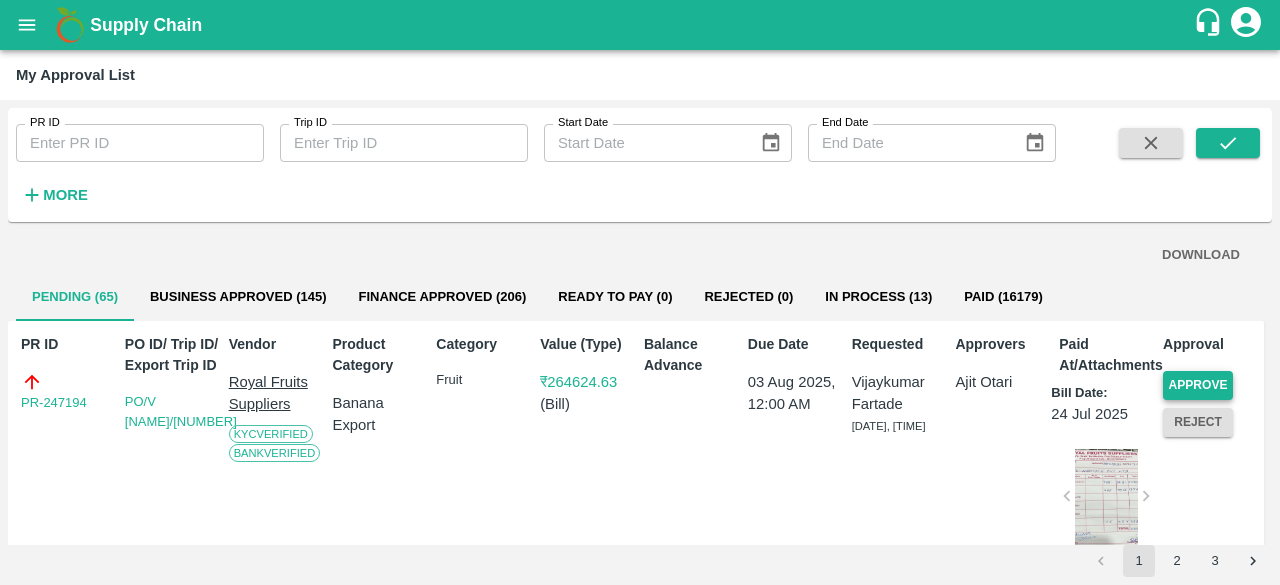 click on "Approve" at bounding box center [1198, 385] 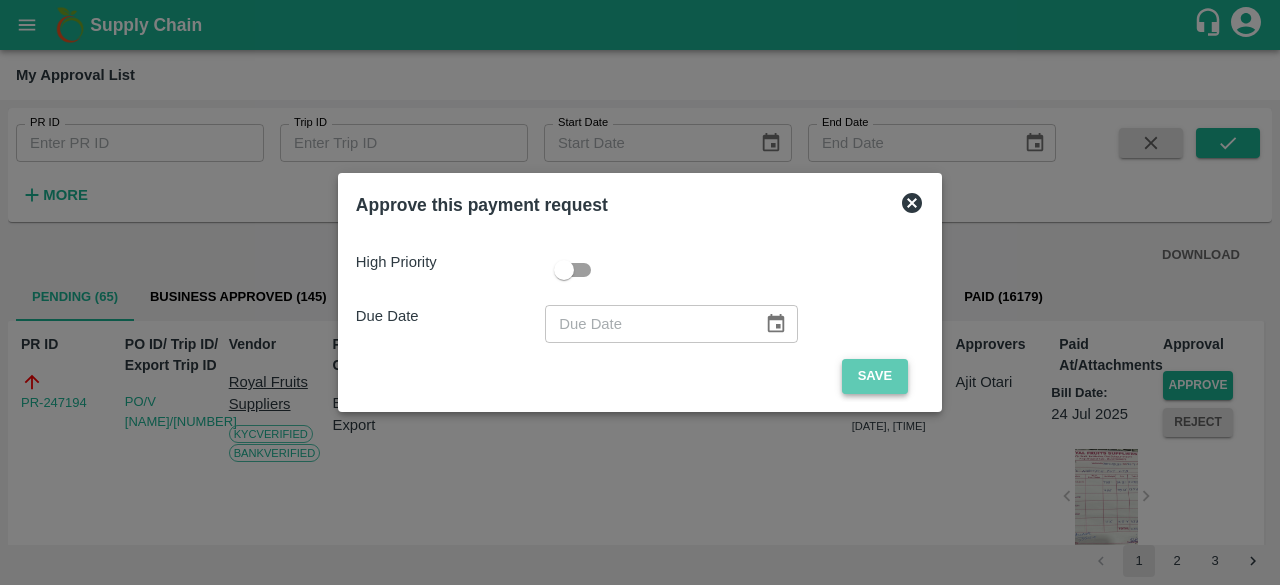 click on "Save" at bounding box center (875, 376) 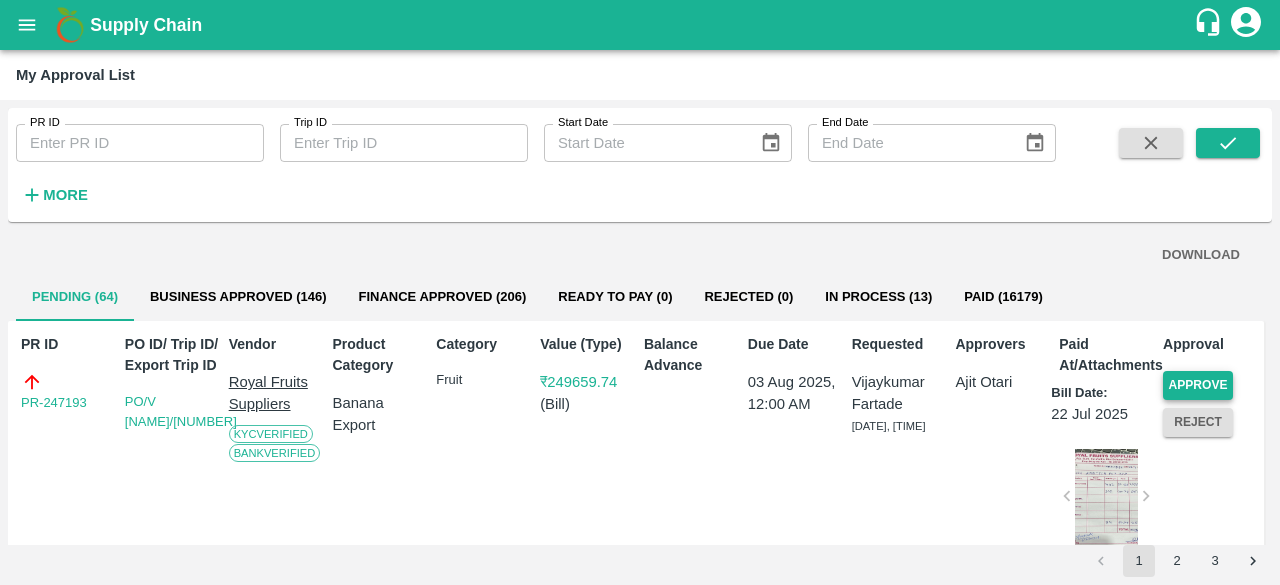 click on "Approve" at bounding box center [1198, 385] 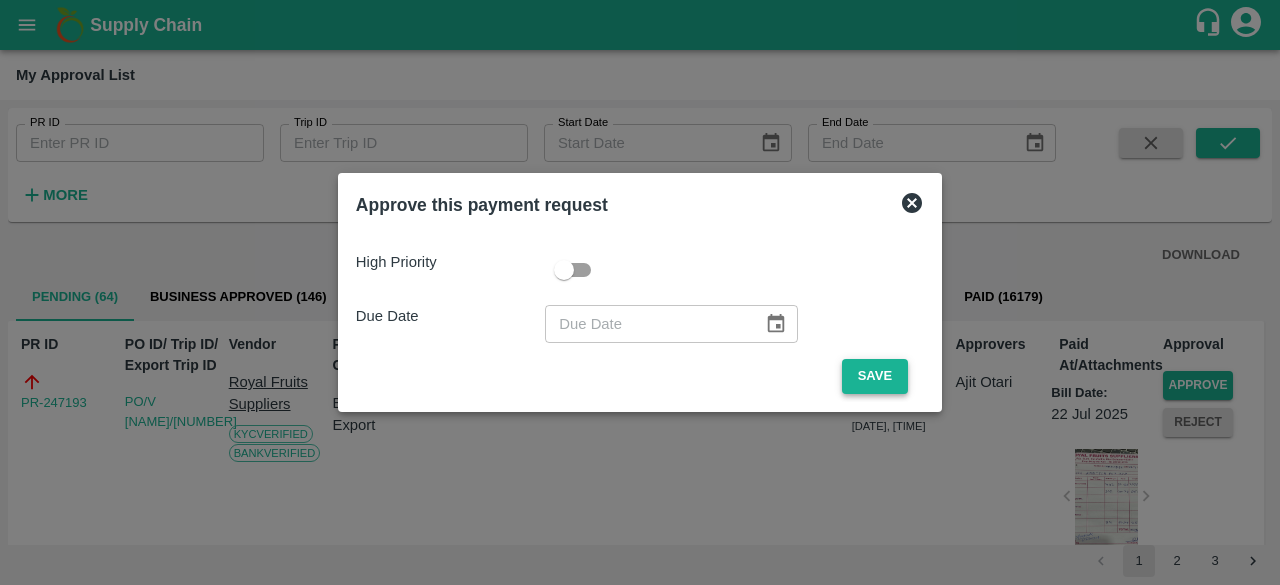 click on "Save" at bounding box center [875, 376] 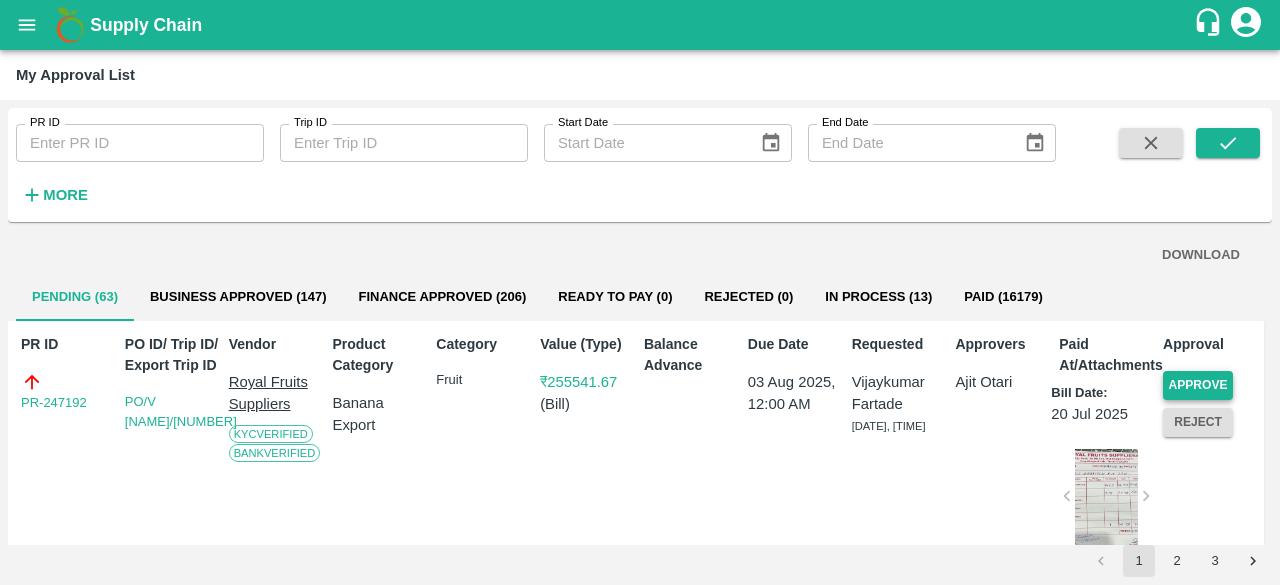 click on "Approve" at bounding box center [1198, 385] 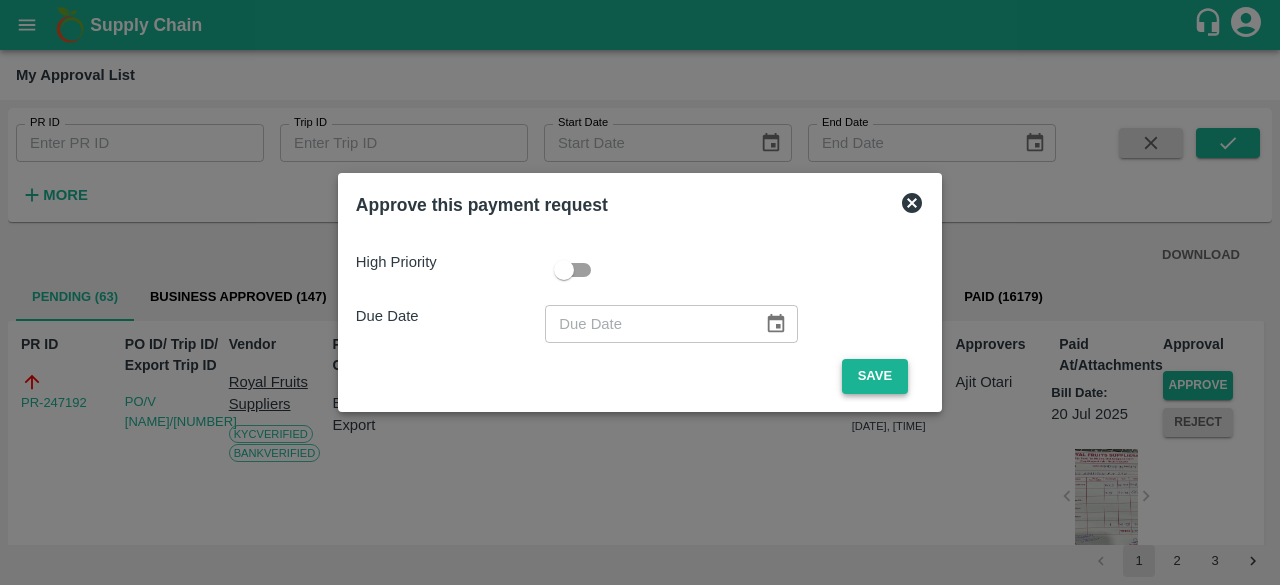 click on "Save" at bounding box center [875, 376] 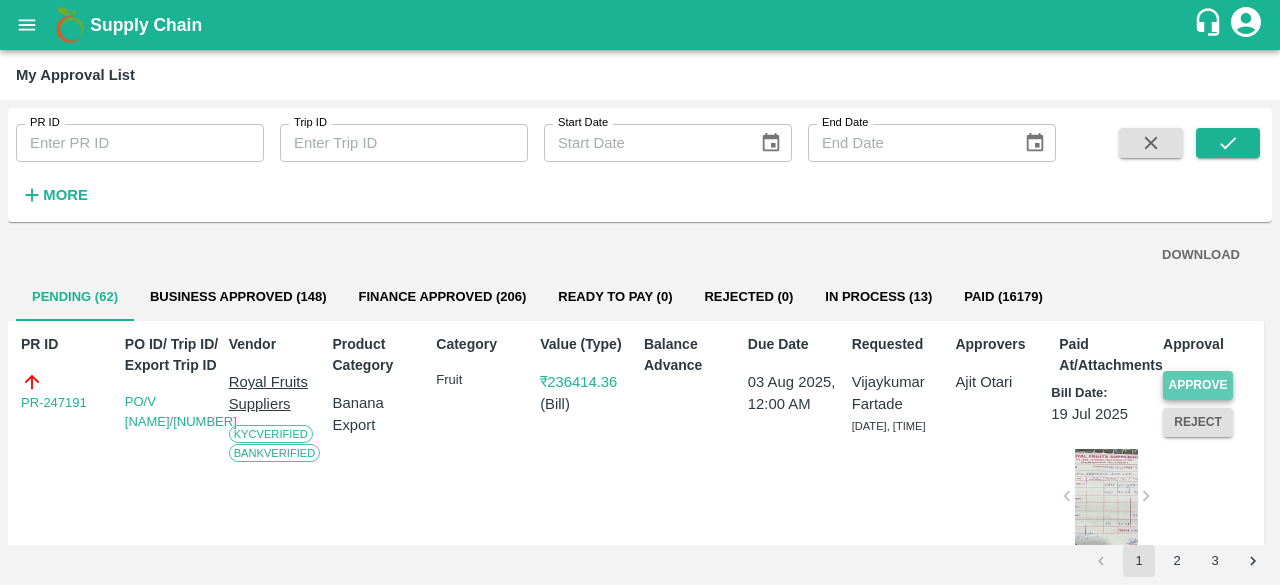 click on "Approve" at bounding box center (1198, 385) 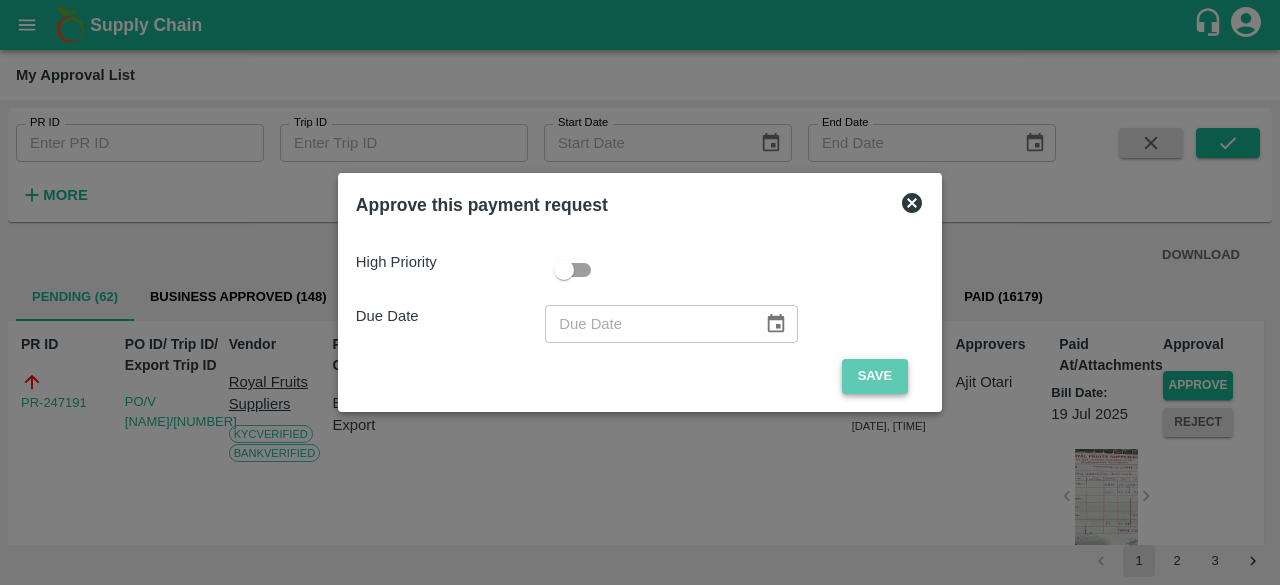 click on "Save" at bounding box center (875, 376) 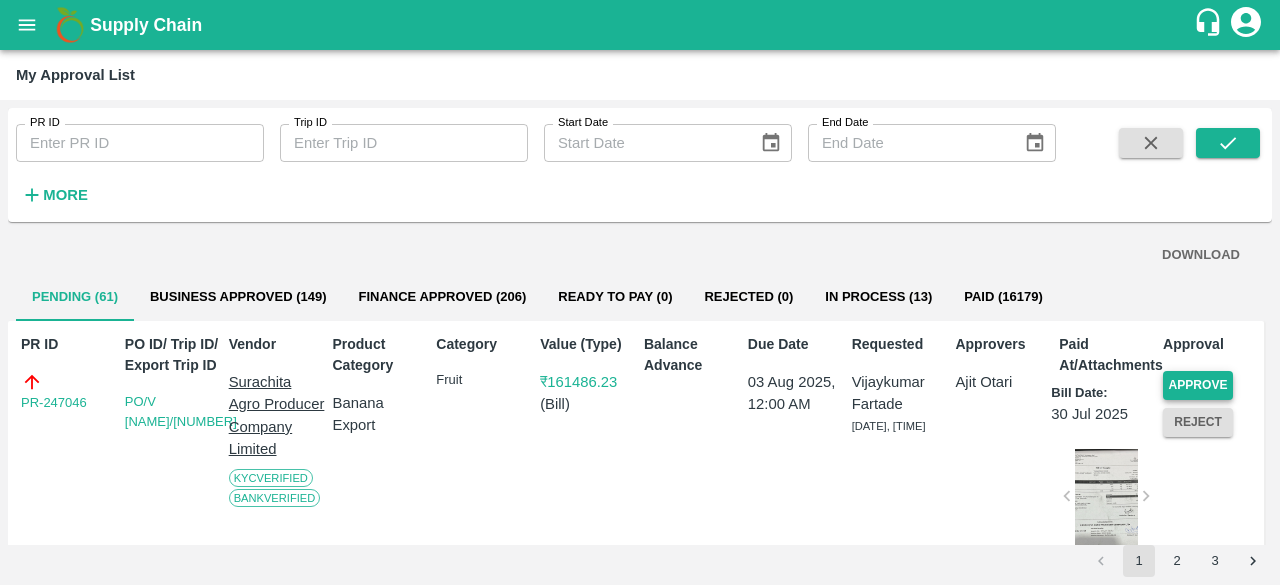 click on "Approve" at bounding box center (1198, 385) 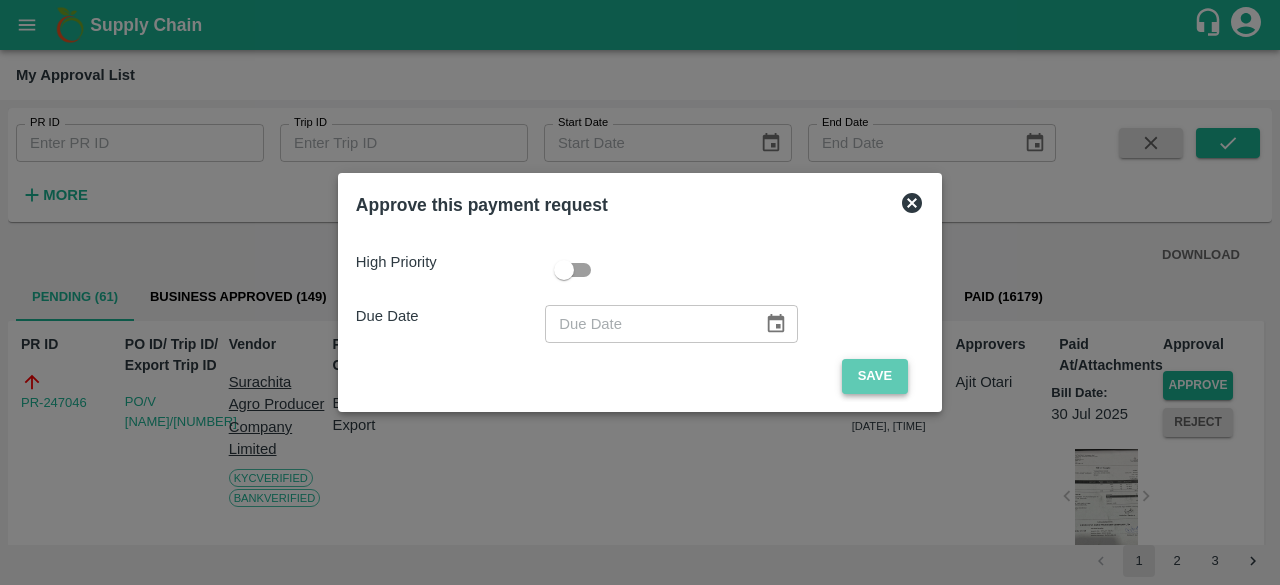 click on "Save" at bounding box center (875, 376) 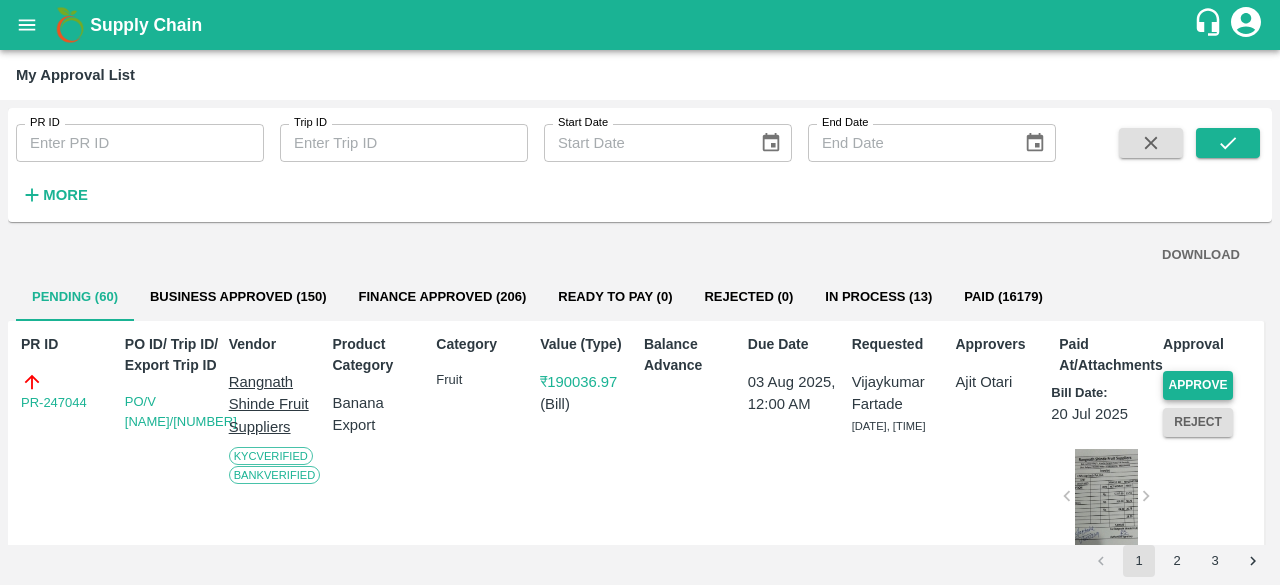 click on "Approve" at bounding box center (1198, 385) 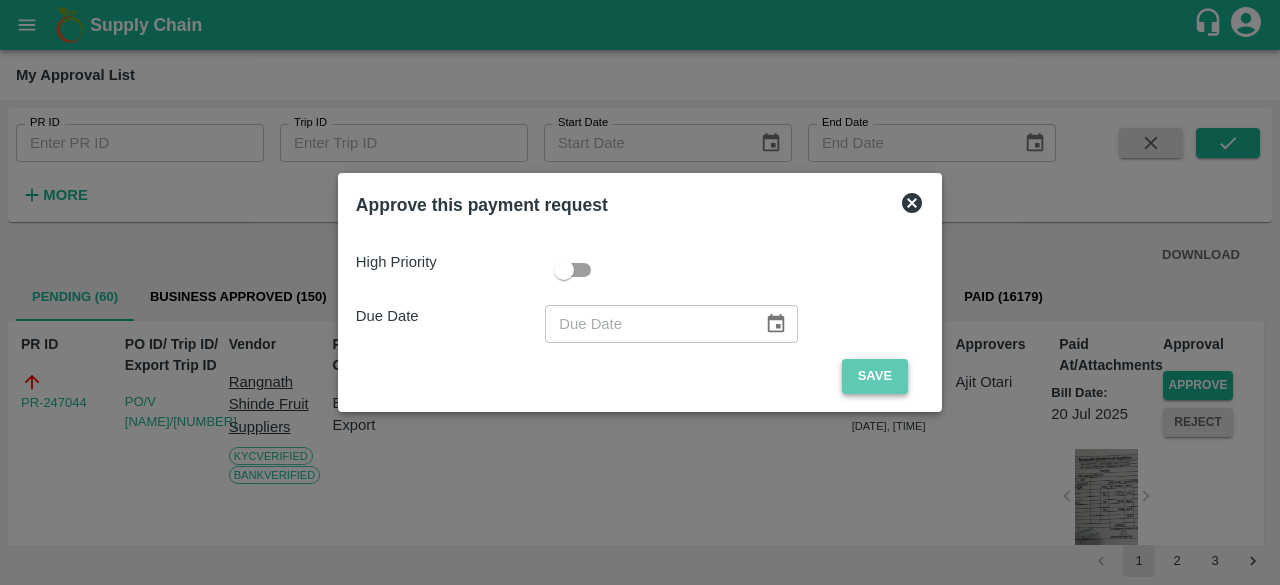 click on "Save" at bounding box center [875, 376] 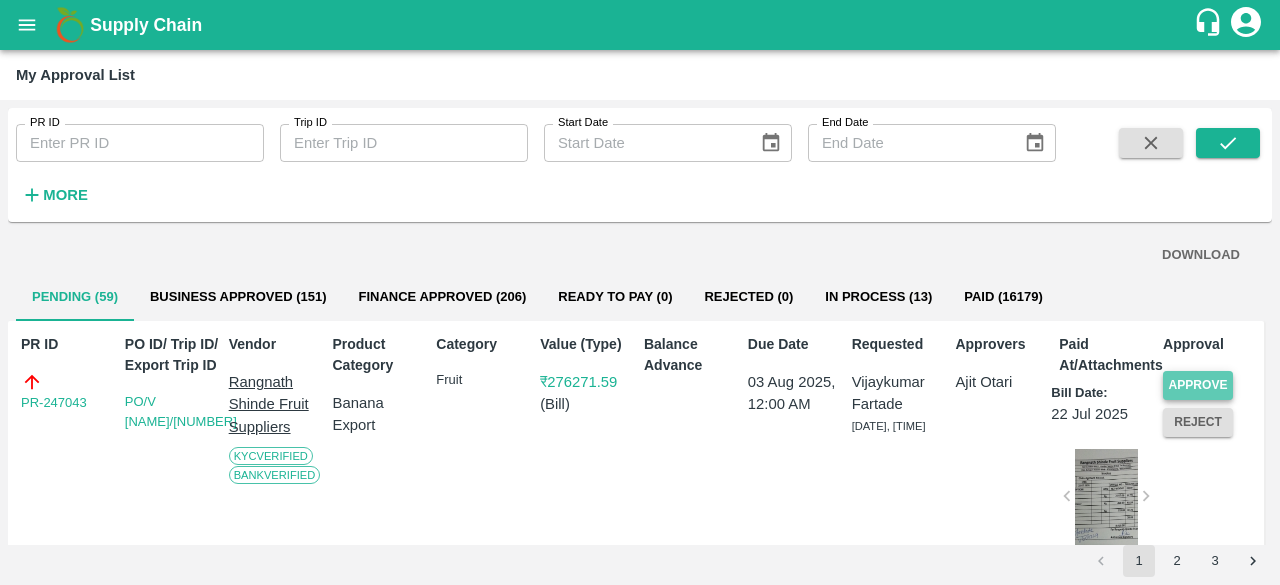 click on "Approve" at bounding box center (1198, 385) 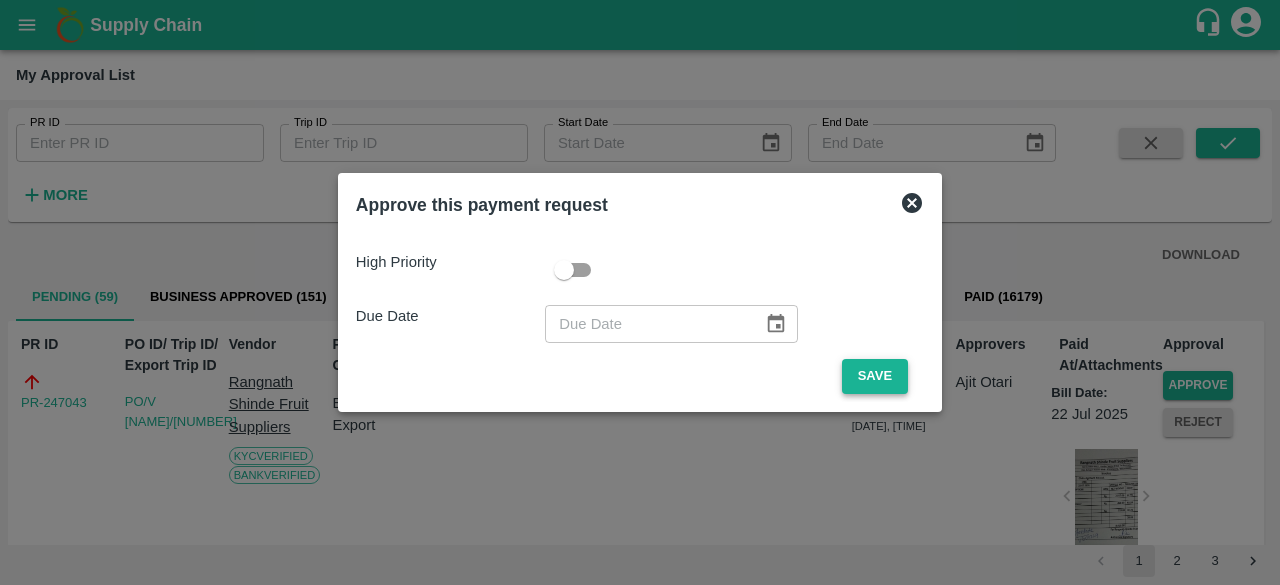 click on "Save" at bounding box center [875, 376] 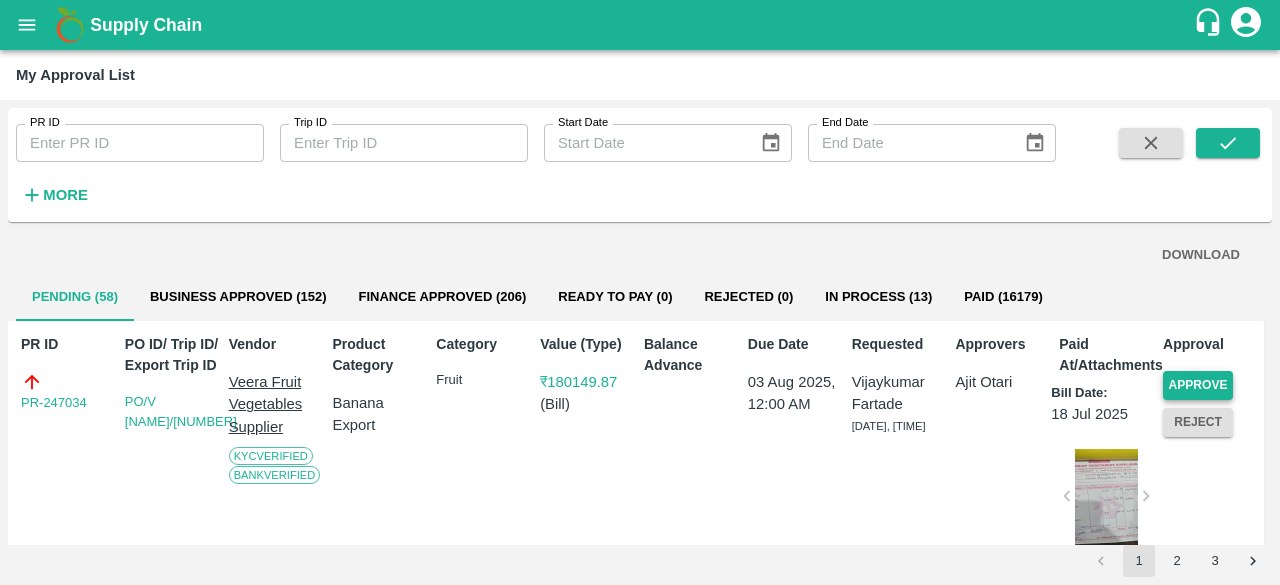 click on "Approve" at bounding box center [1198, 385] 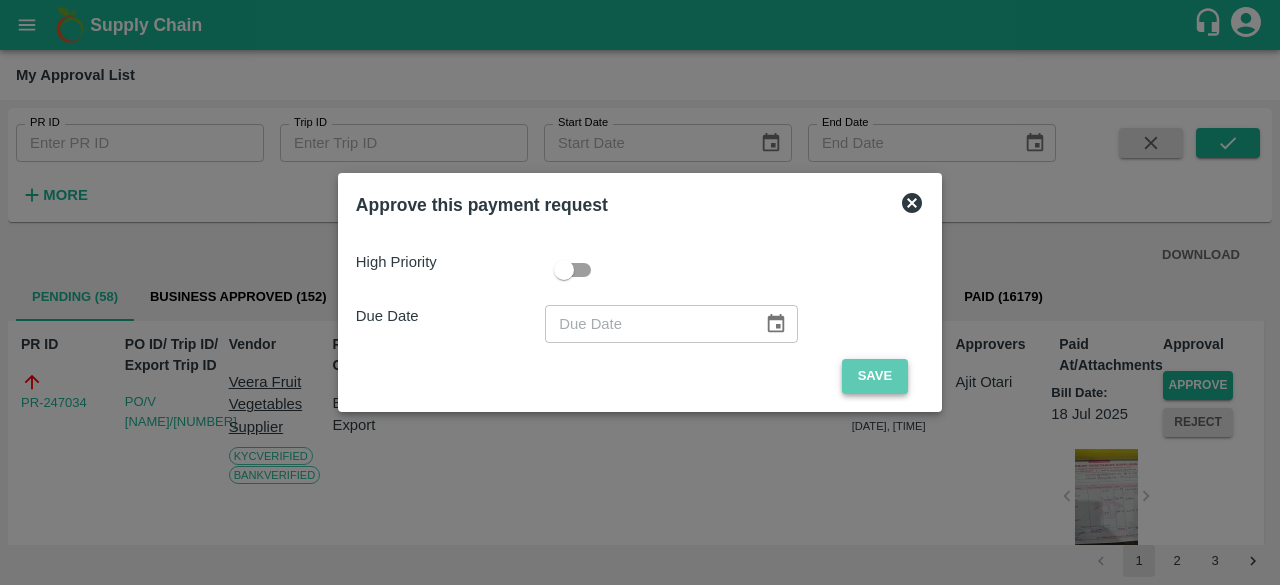 click on "Save" at bounding box center [875, 376] 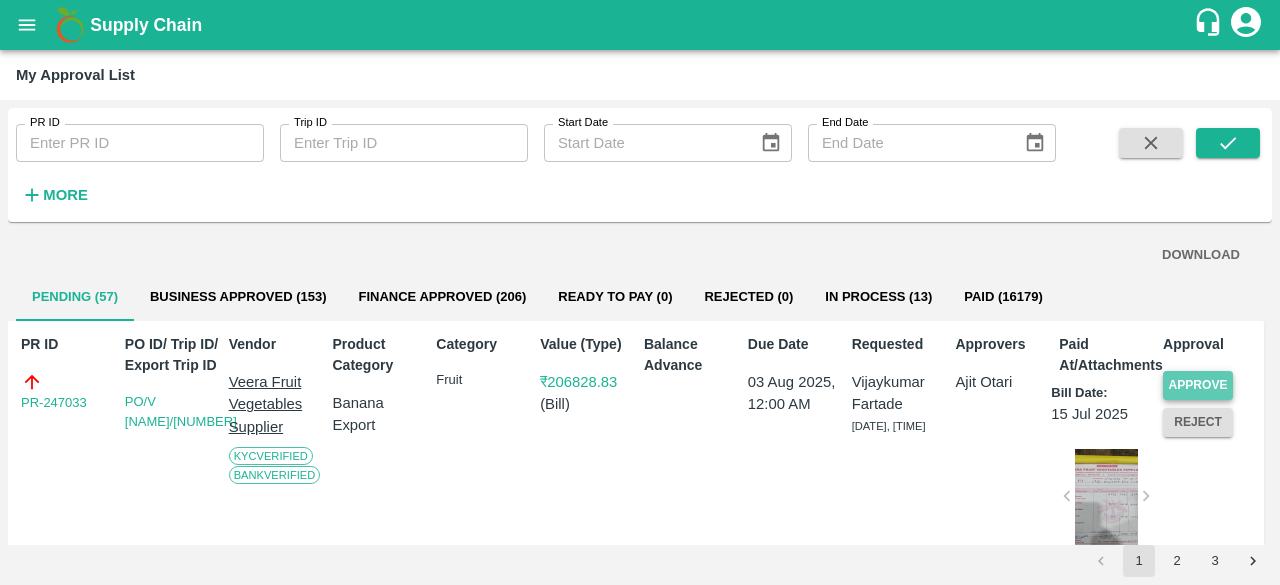click on "Approve" at bounding box center (1198, 385) 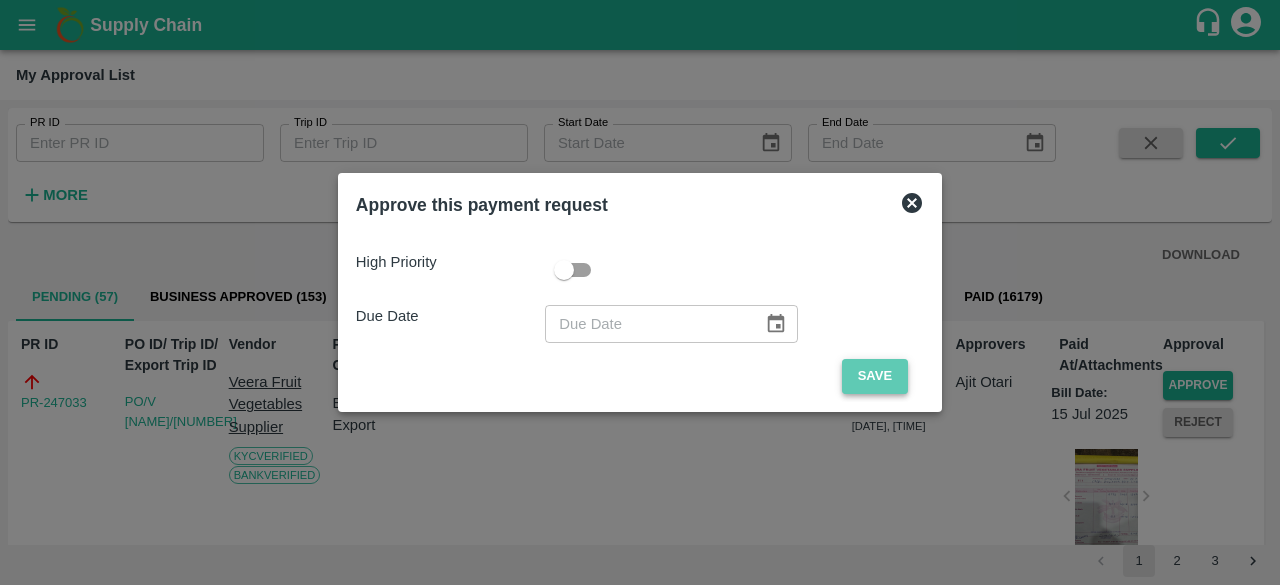 click on "Save" at bounding box center (875, 376) 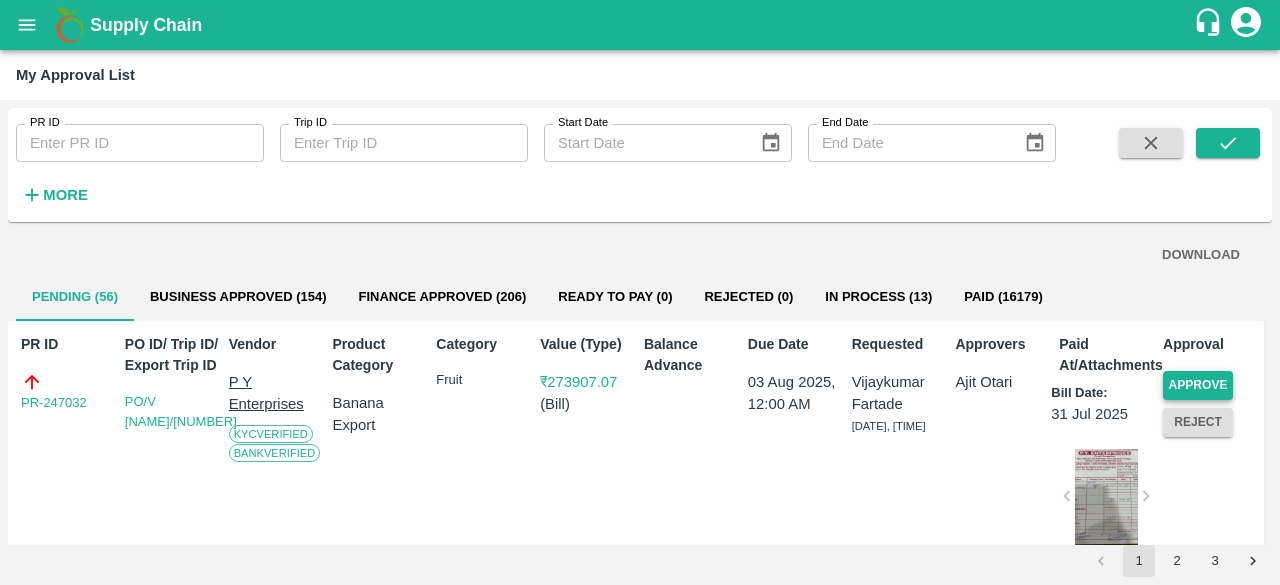 click on "Approve" at bounding box center (1198, 385) 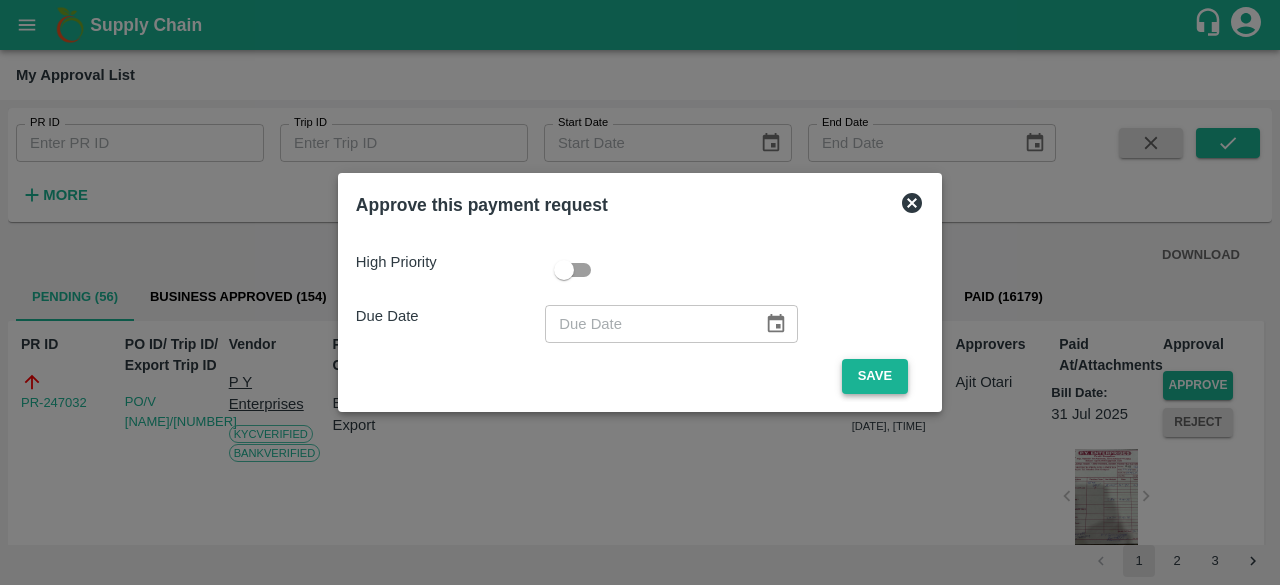 click on "Save" at bounding box center (875, 376) 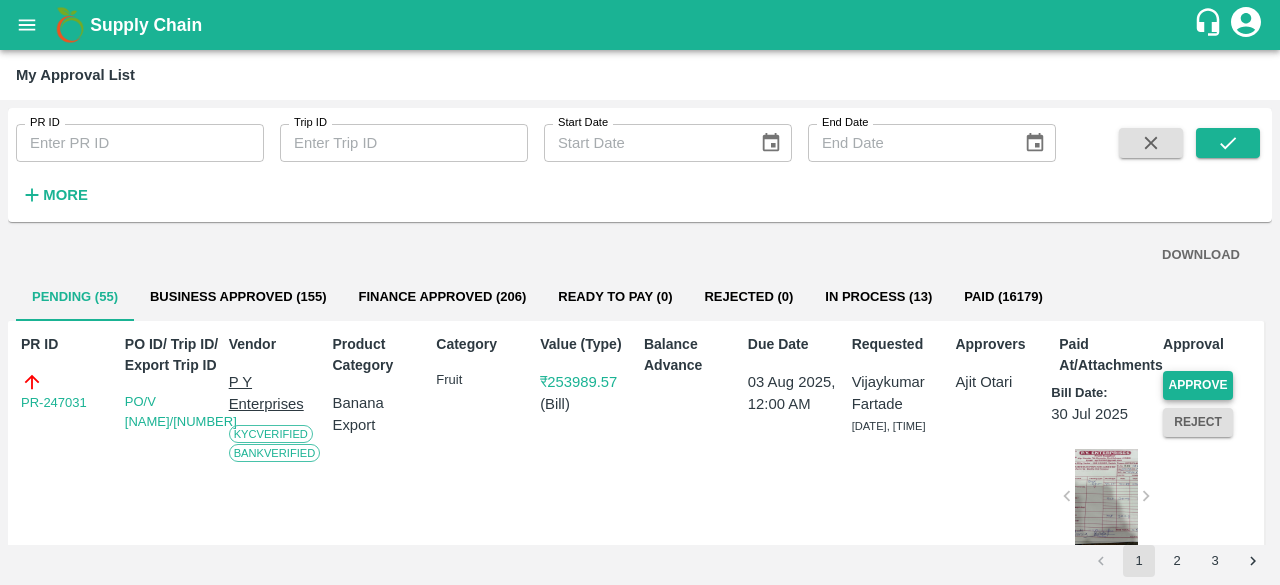 click on "Approve" at bounding box center (1198, 385) 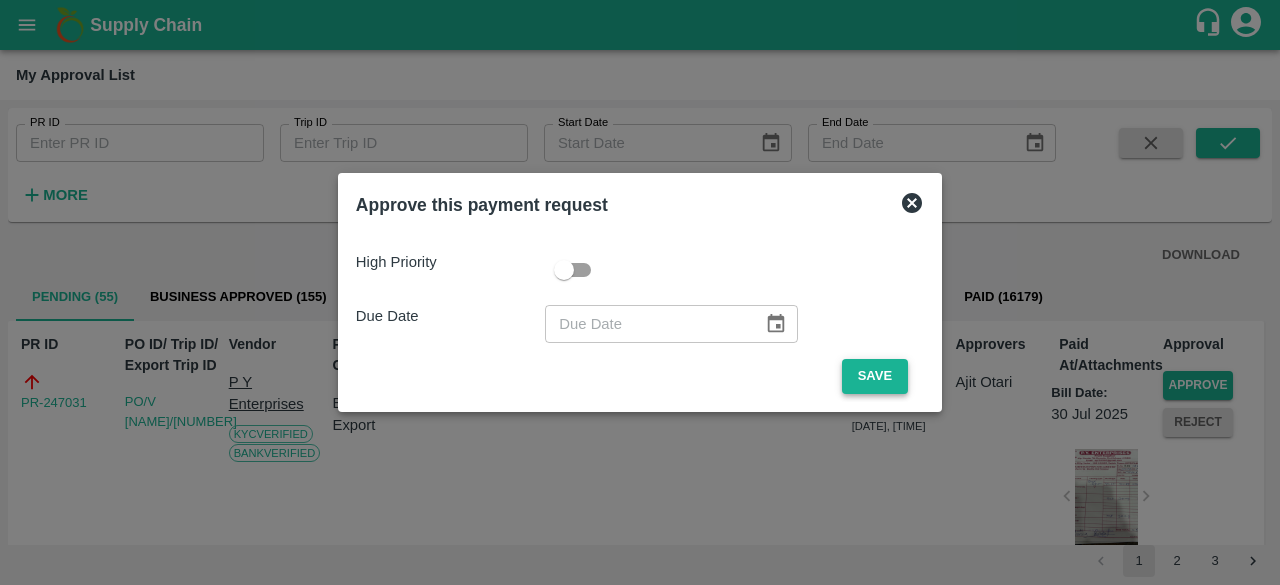 click on "Save" at bounding box center (875, 376) 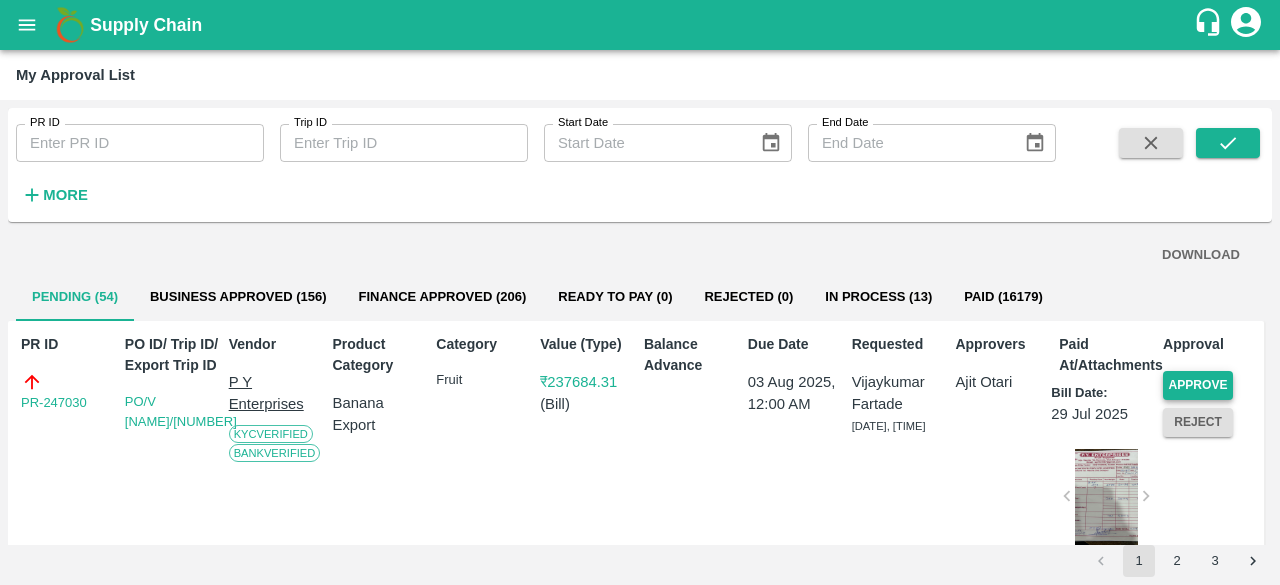 click on "Approve" at bounding box center (1198, 385) 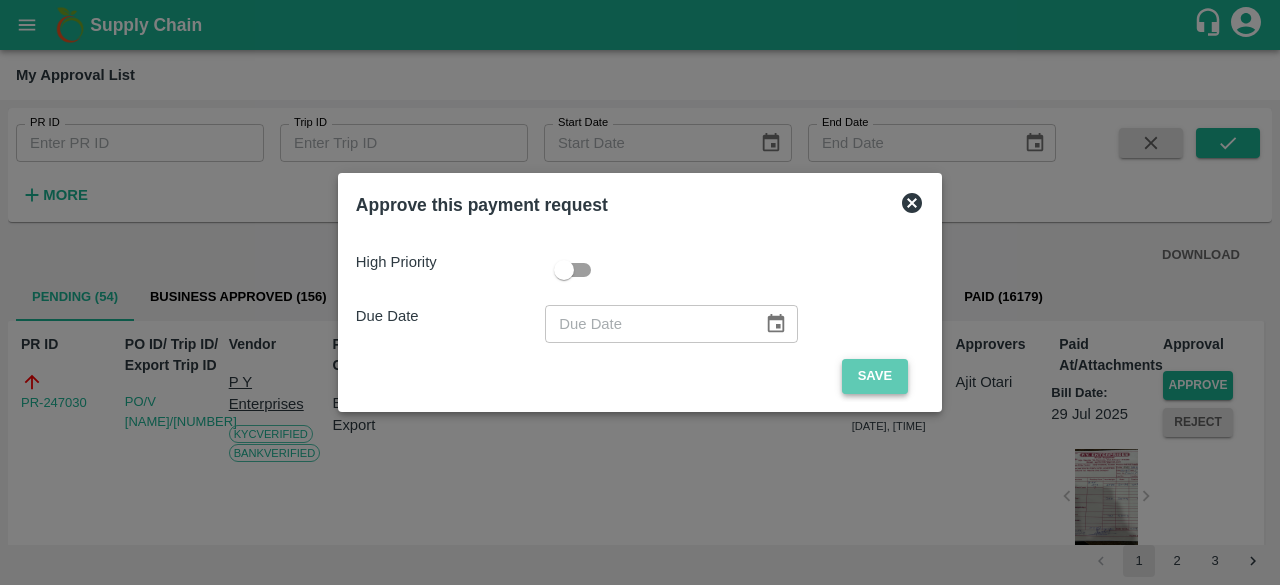 click on "Save" at bounding box center (875, 376) 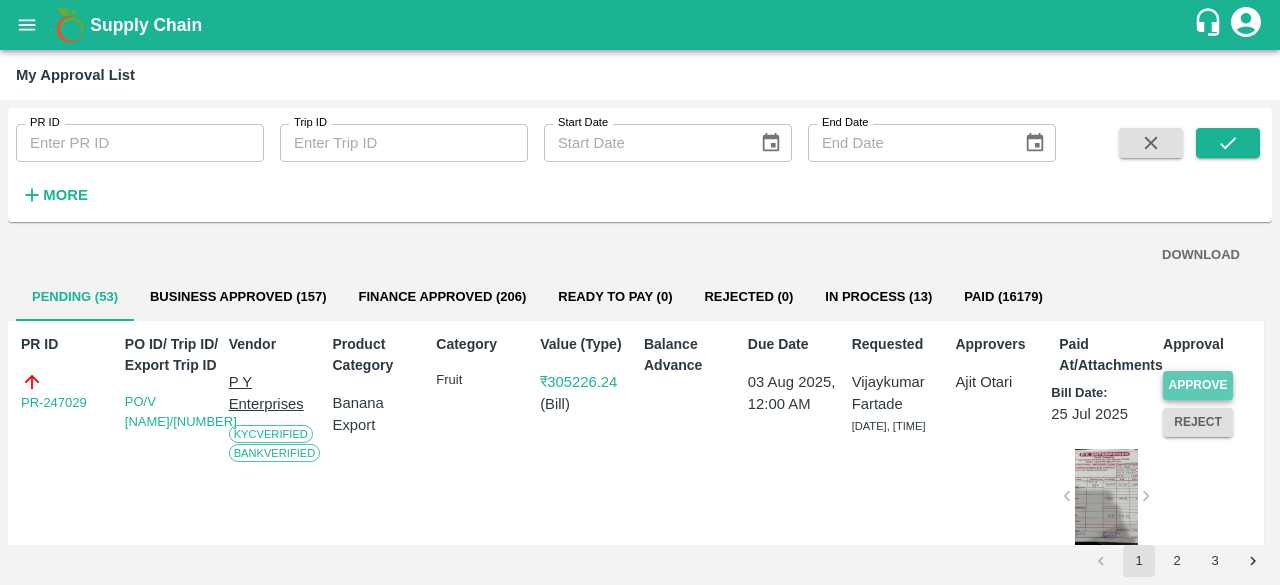 click on "Approve" at bounding box center (1198, 385) 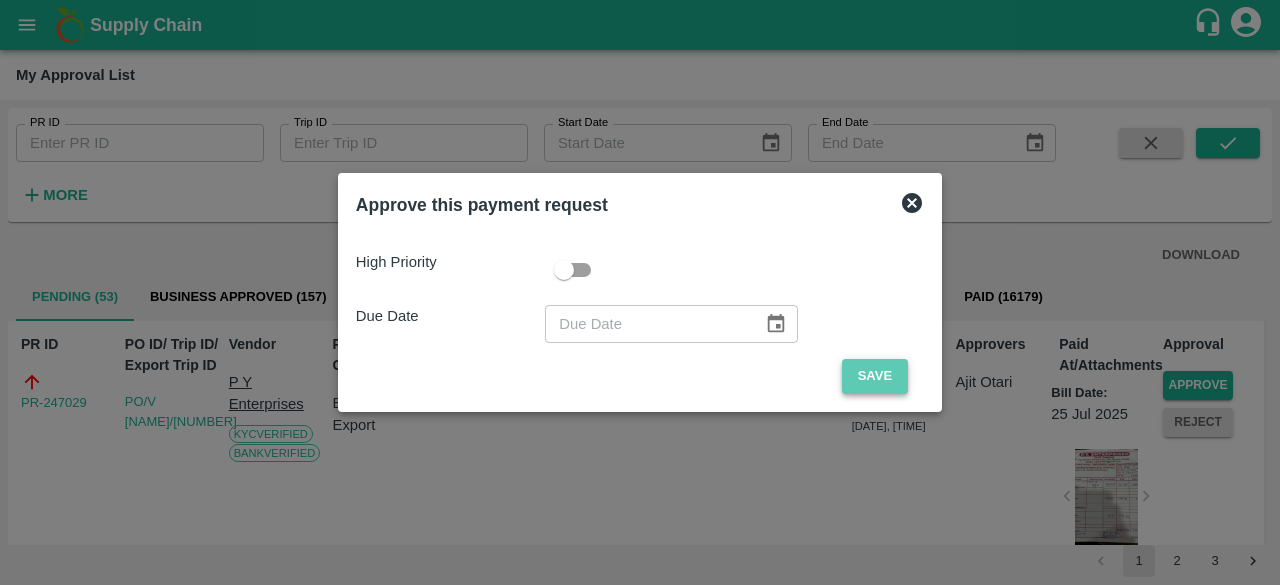 click on "Save" at bounding box center (875, 376) 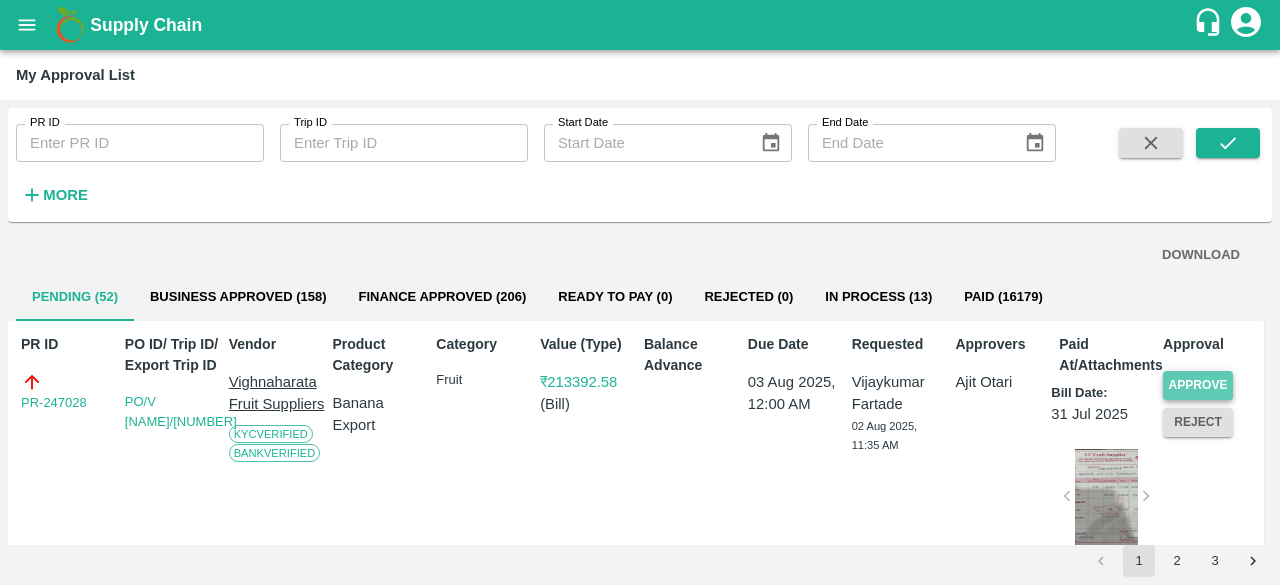 click on "Approve" at bounding box center (1198, 385) 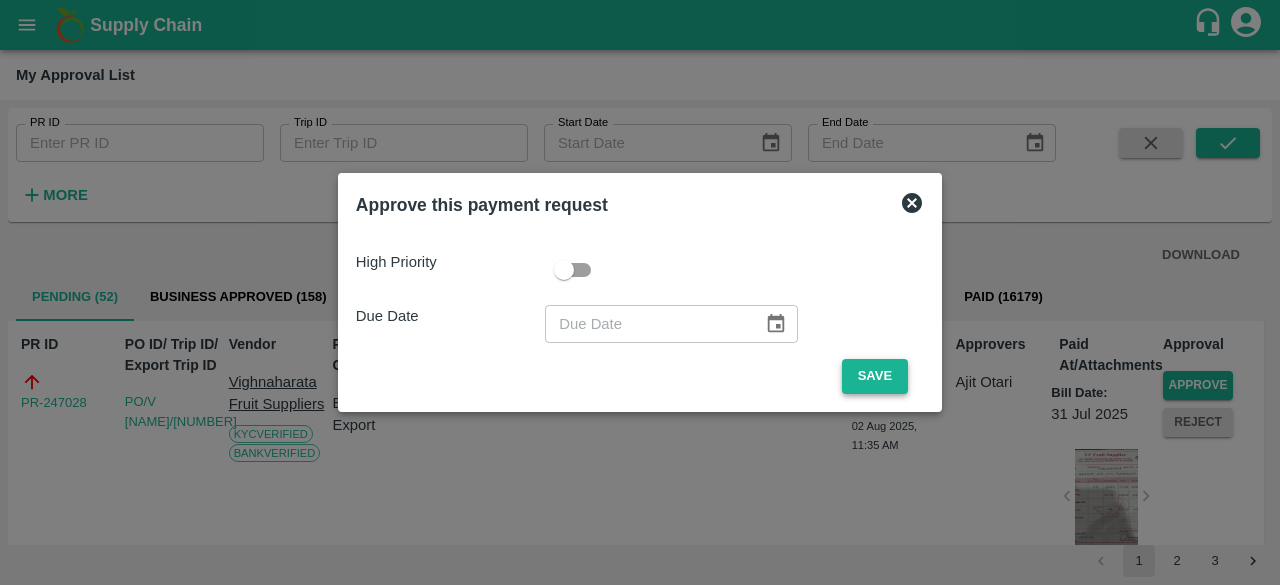 click on "Save" at bounding box center (875, 376) 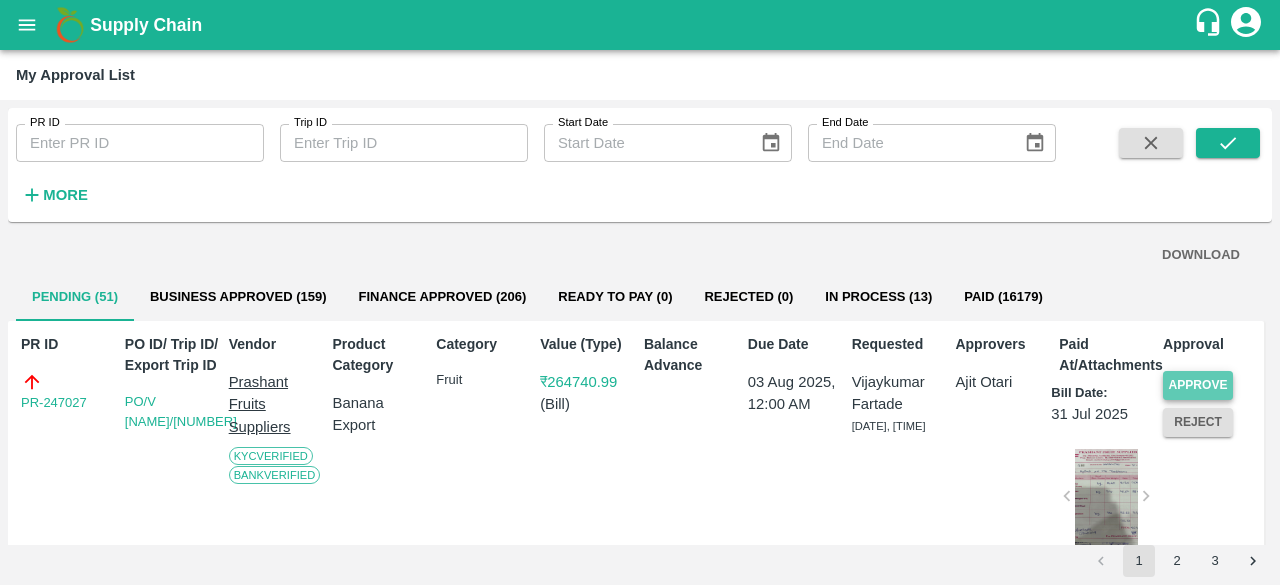 click on "Approve" at bounding box center (1198, 385) 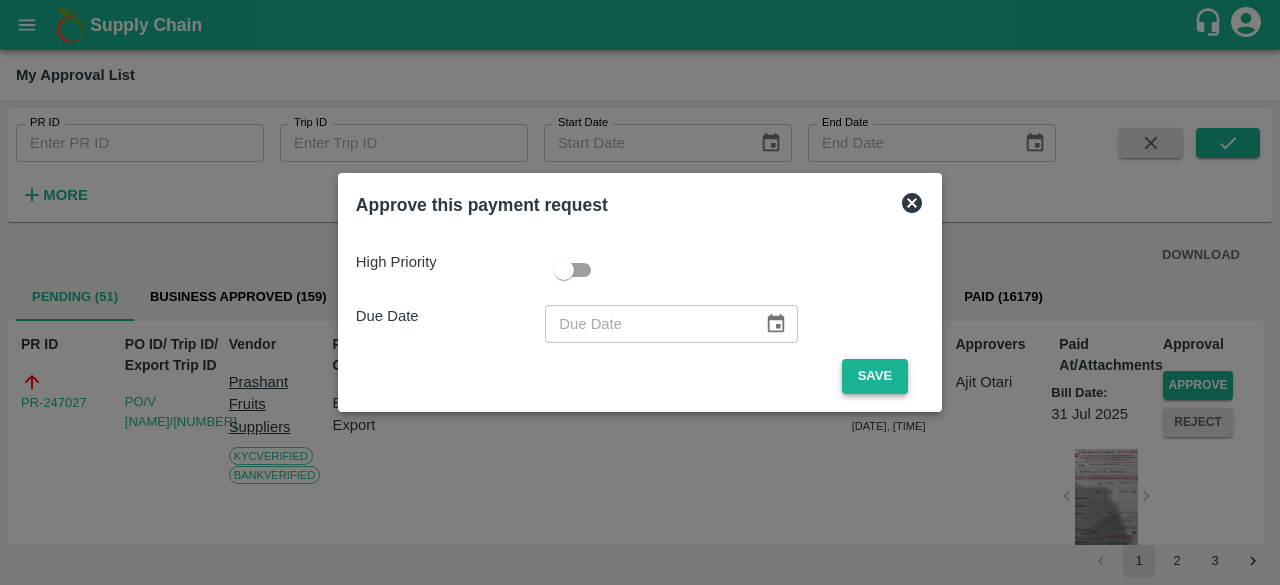 drag, startPoint x: 882, startPoint y: 366, endPoint x: 874, endPoint y: 373, distance: 10.630146 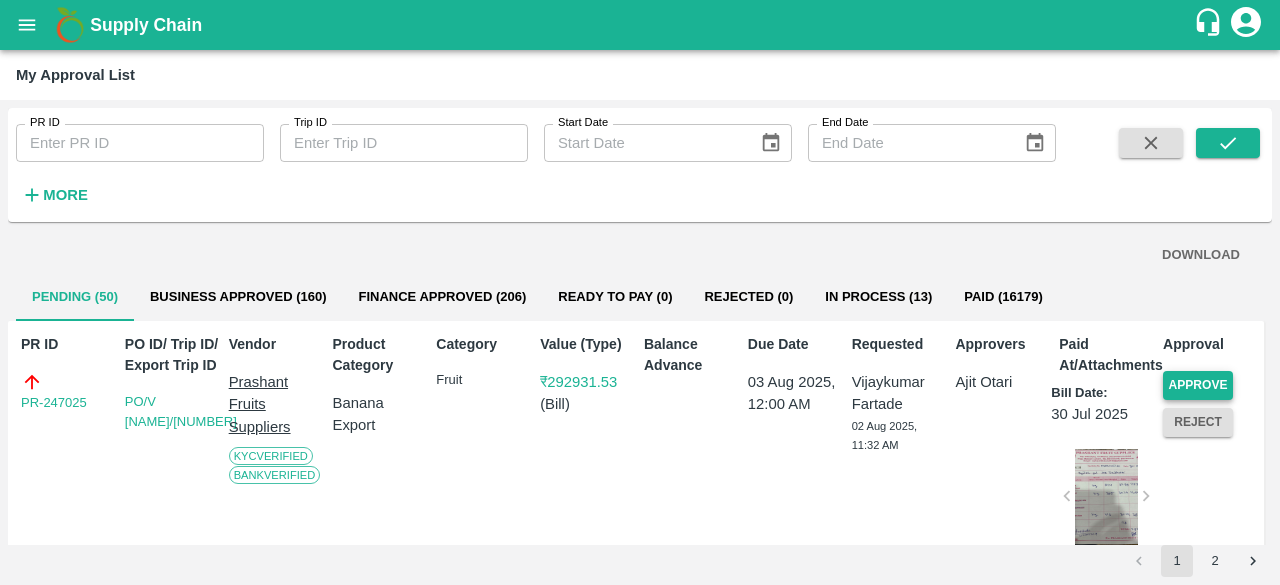 click on "Approve" at bounding box center (1198, 385) 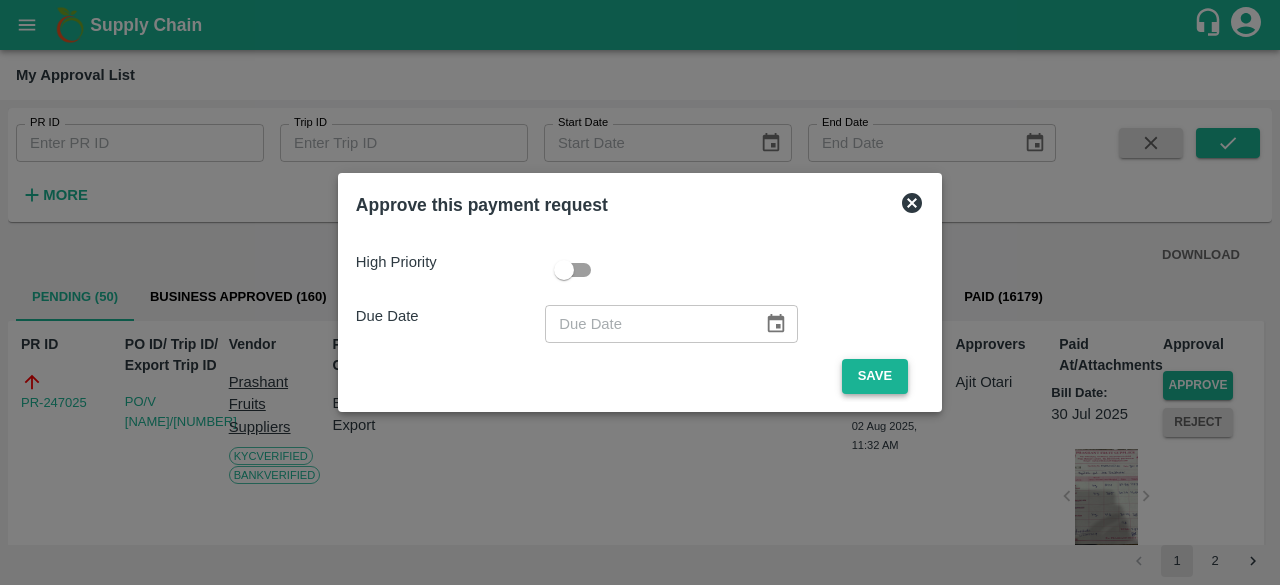 click on "Save" at bounding box center [875, 376] 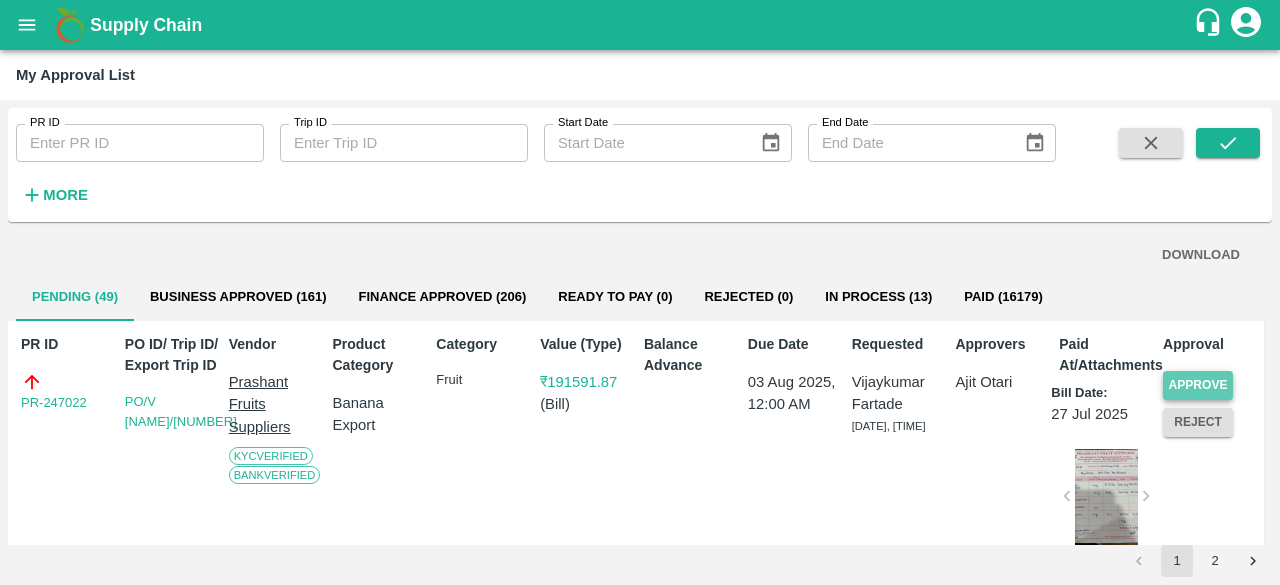 click on "Approve" at bounding box center [1198, 385] 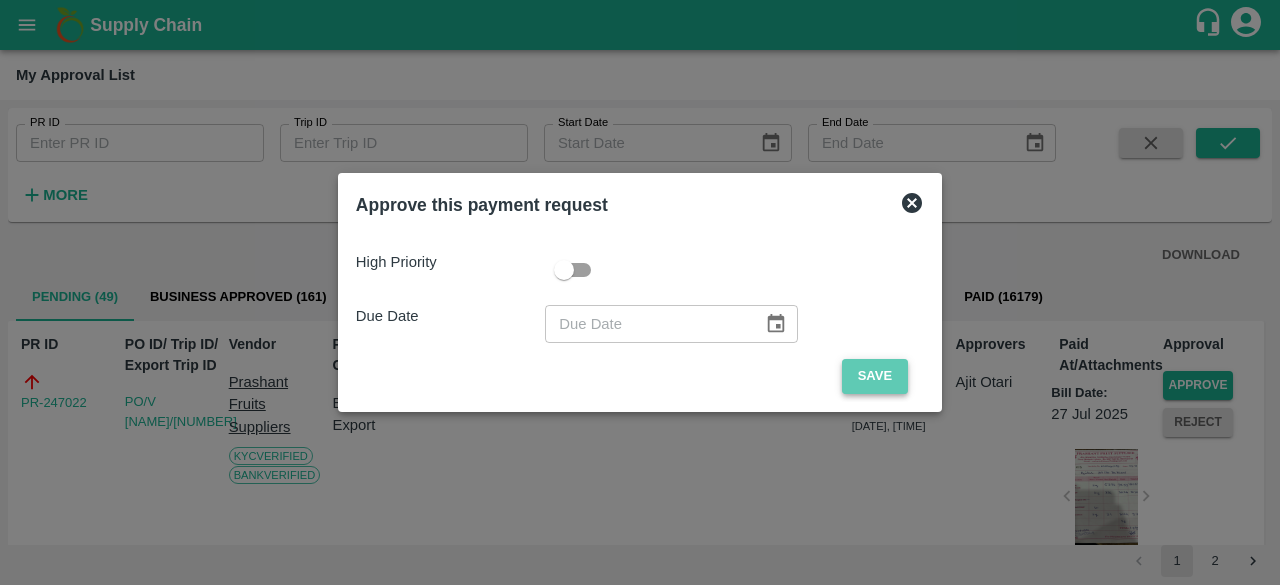 click on "Save" at bounding box center [875, 376] 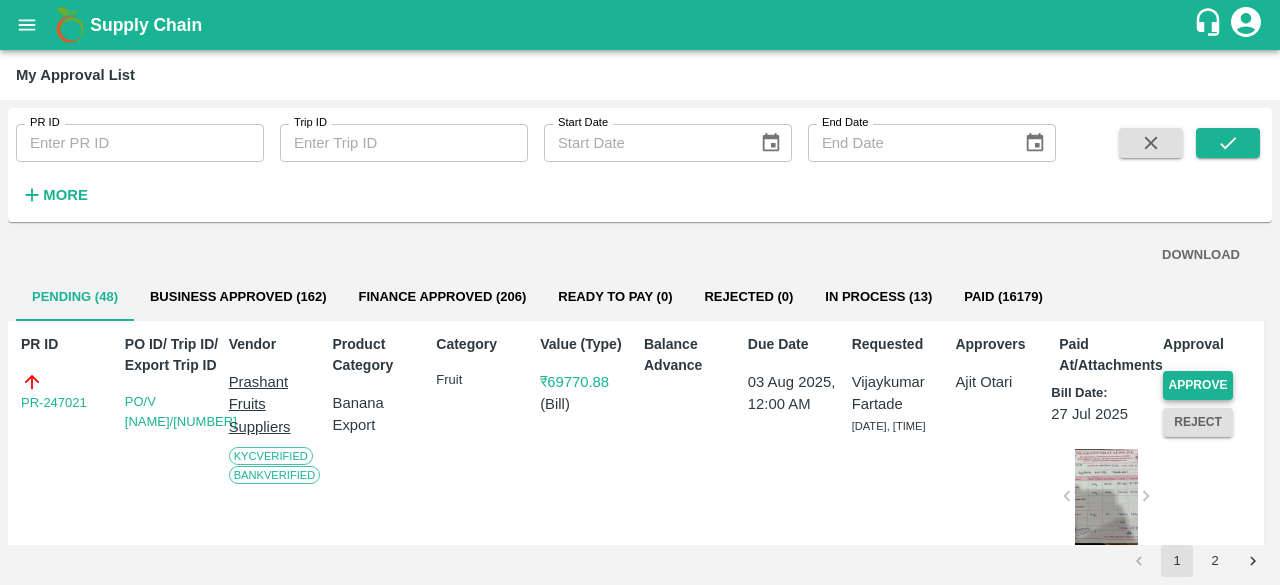 click on "Approve" at bounding box center [1198, 385] 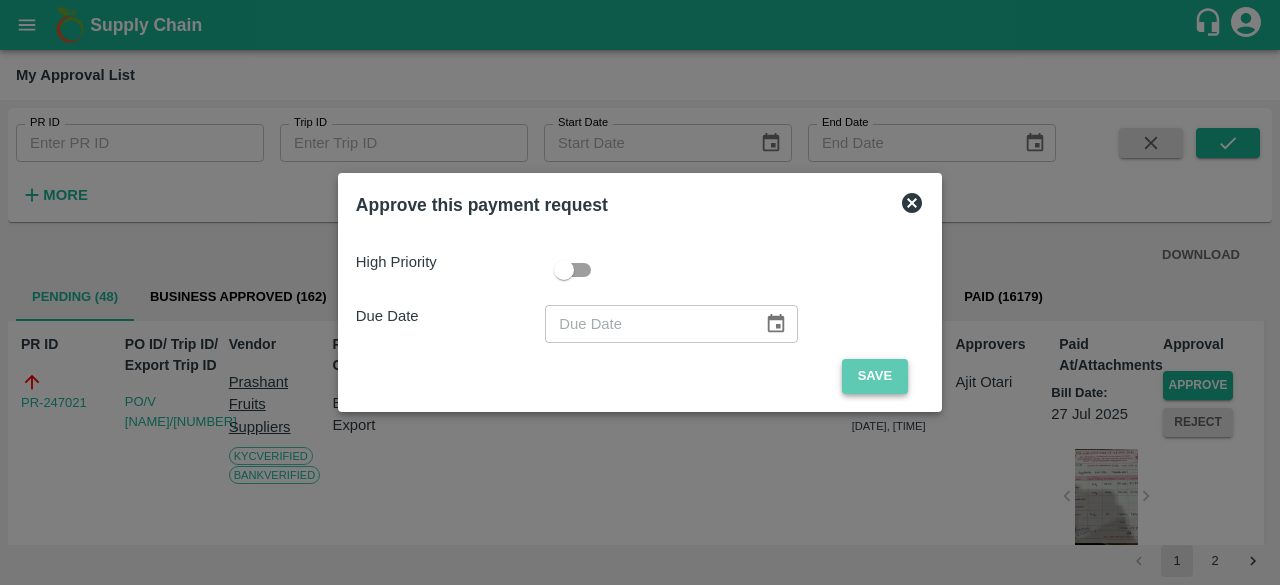 click on "Save" at bounding box center (875, 376) 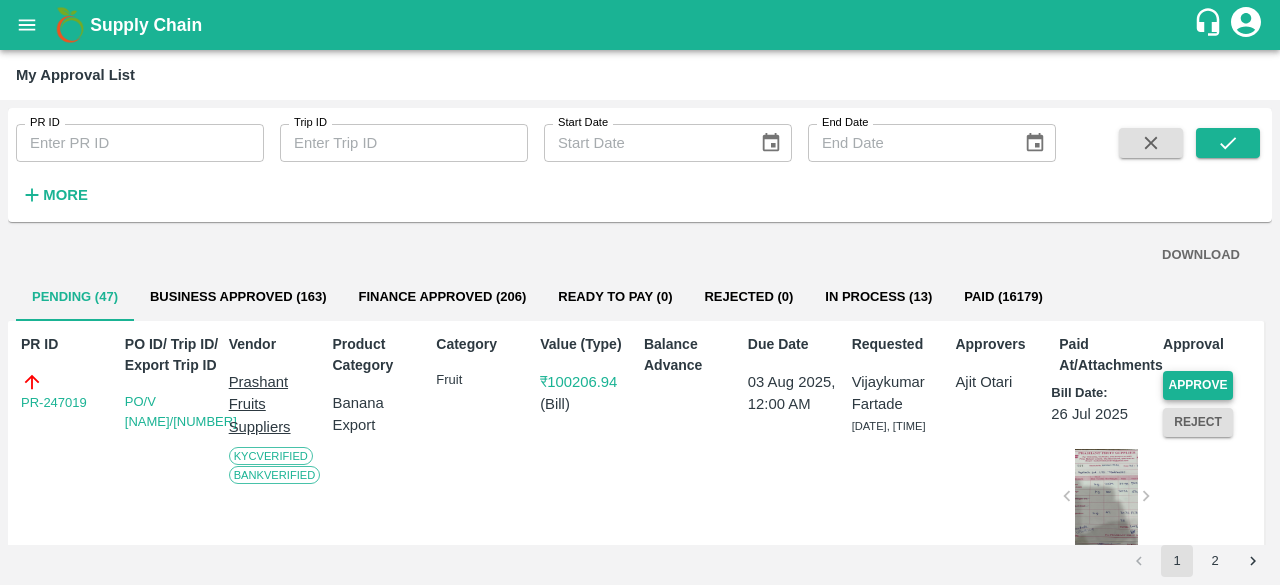 click on "Approve" at bounding box center (1198, 385) 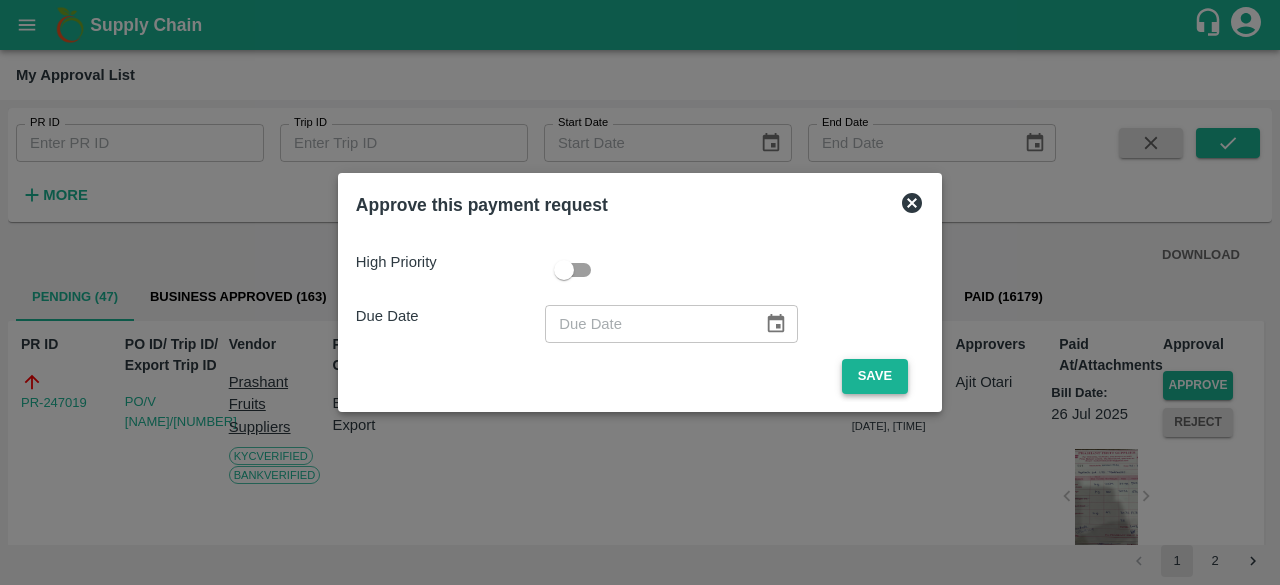click on "Save" at bounding box center (875, 376) 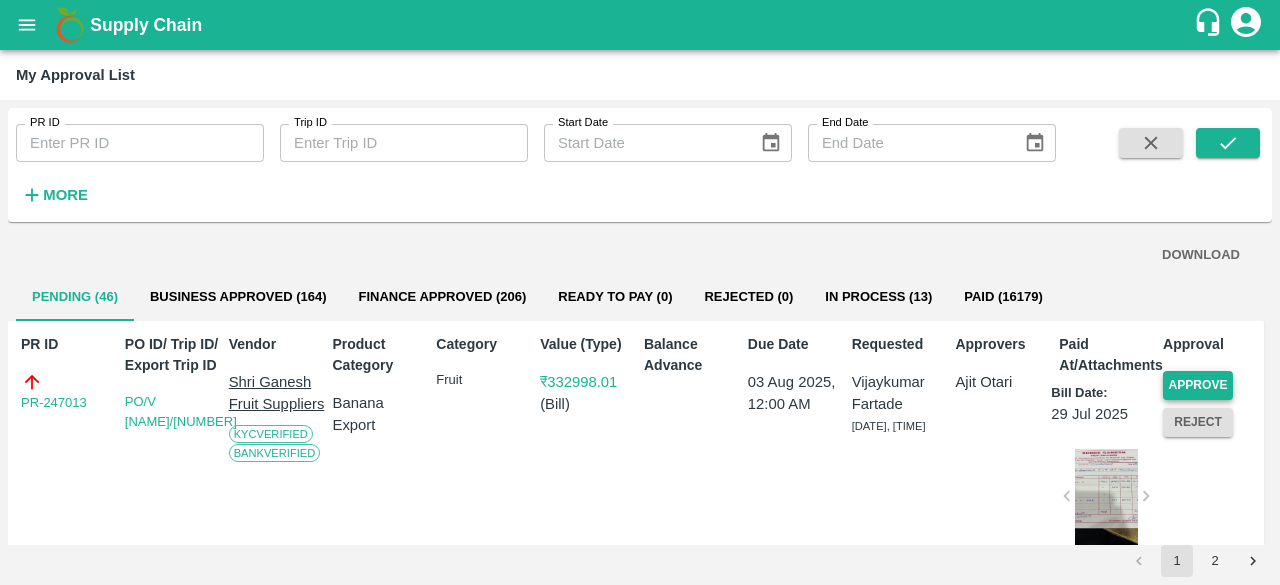 click on "Approve" at bounding box center [1198, 385] 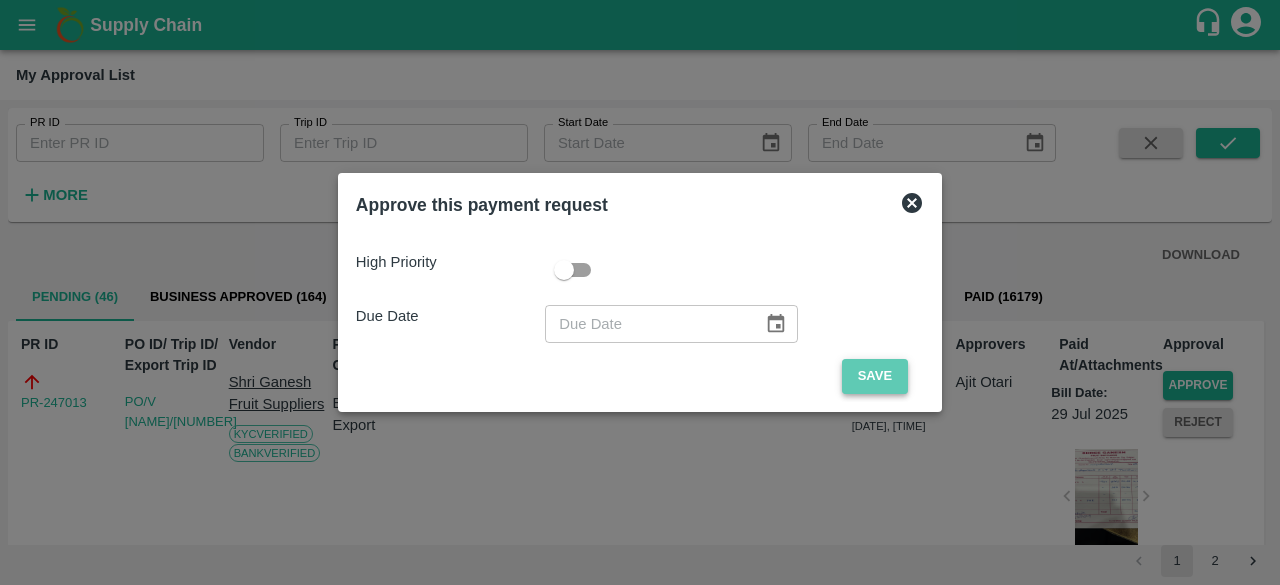 click on "Save" at bounding box center (875, 376) 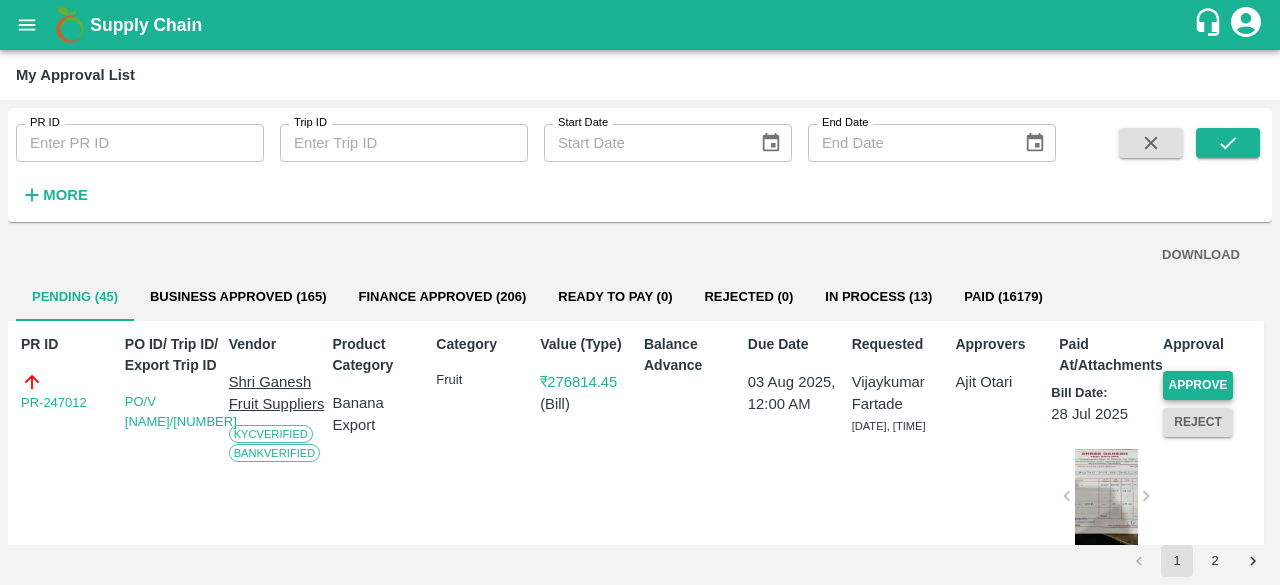 click on "Approve" at bounding box center (1198, 385) 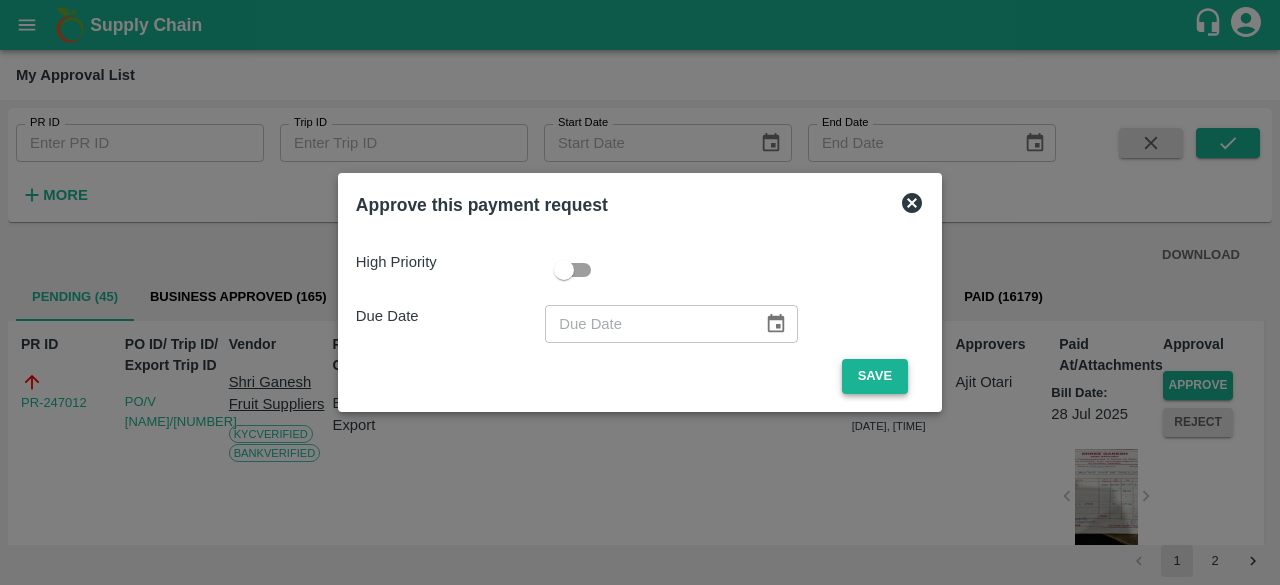click on "Save" at bounding box center [875, 376] 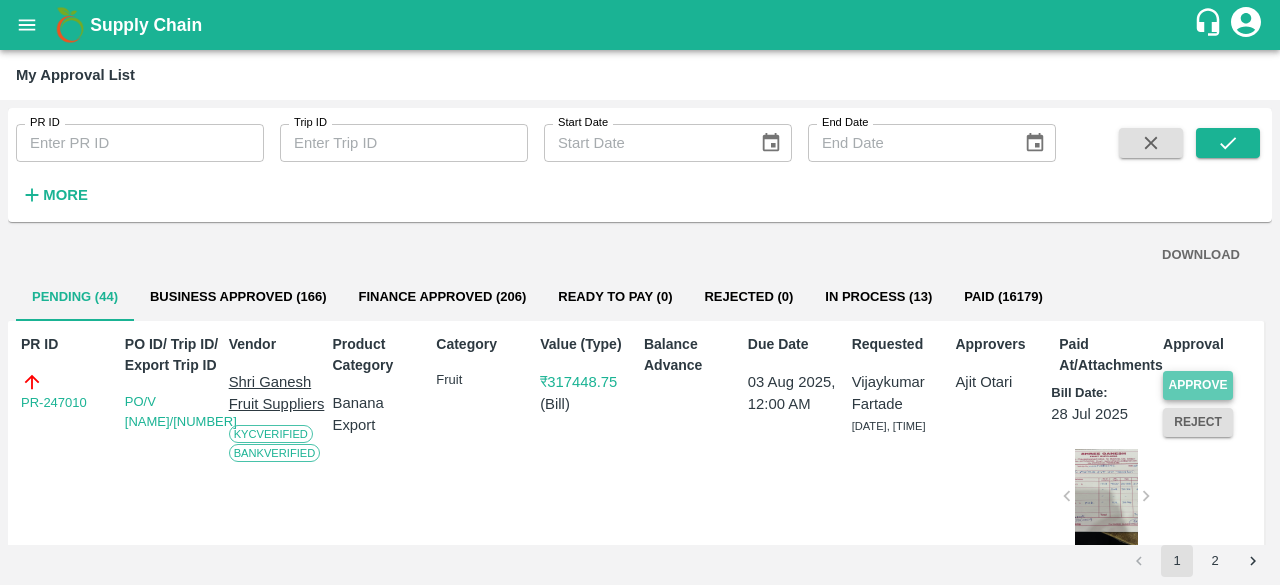 click on "Approve" at bounding box center (1198, 385) 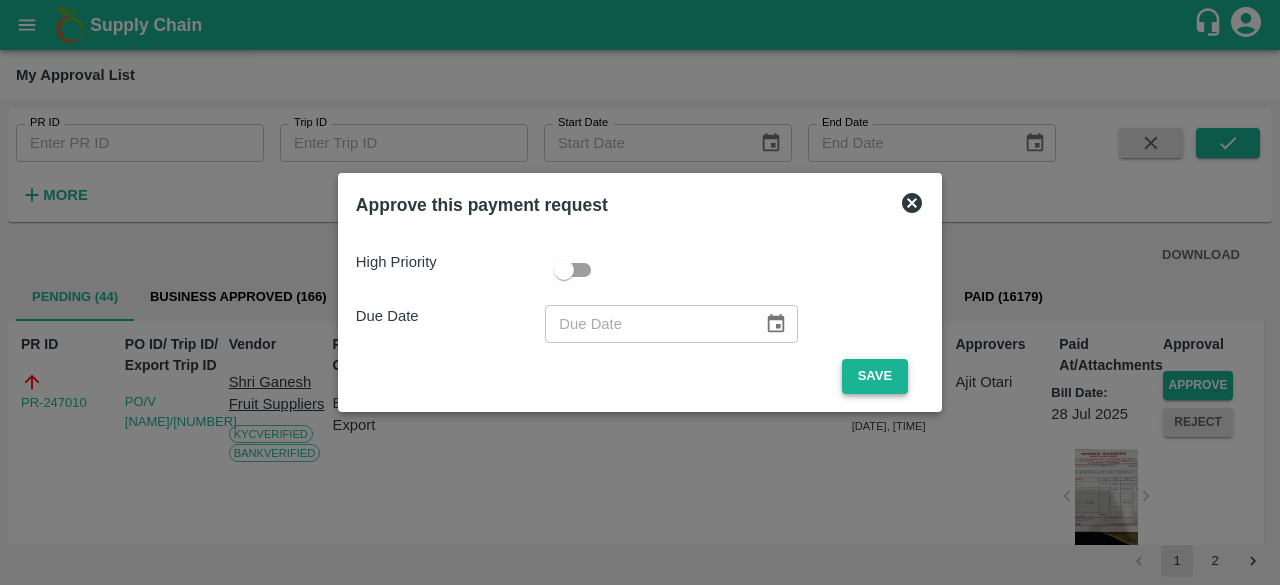 click on "Save" at bounding box center (875, 376) 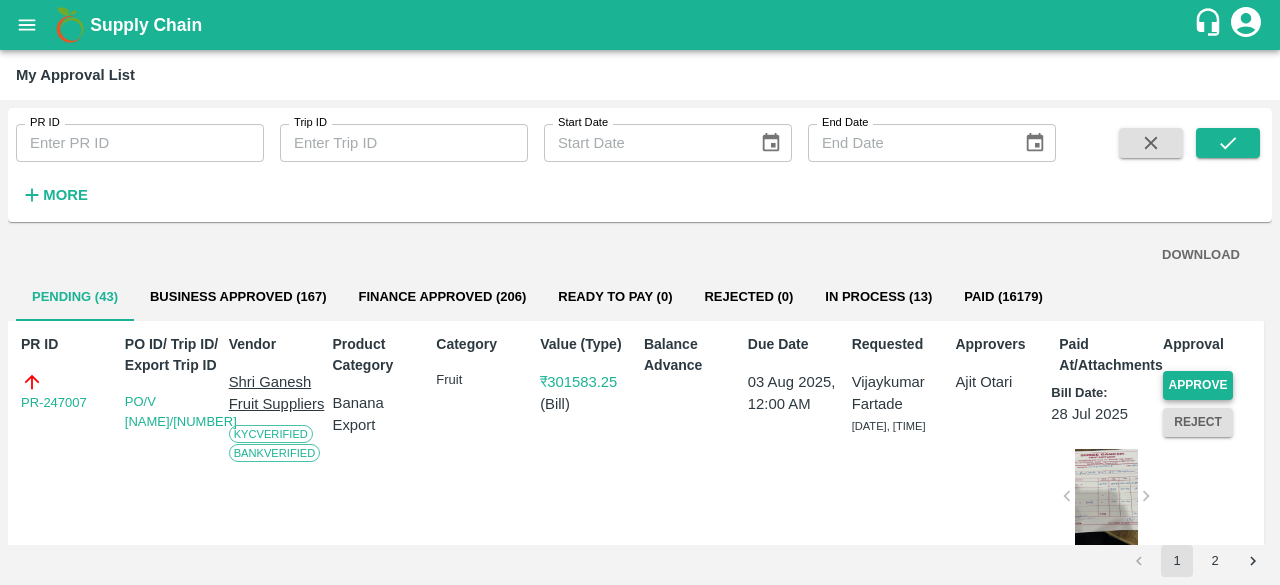 click on "Approve" at bounding box center [1198, 385] 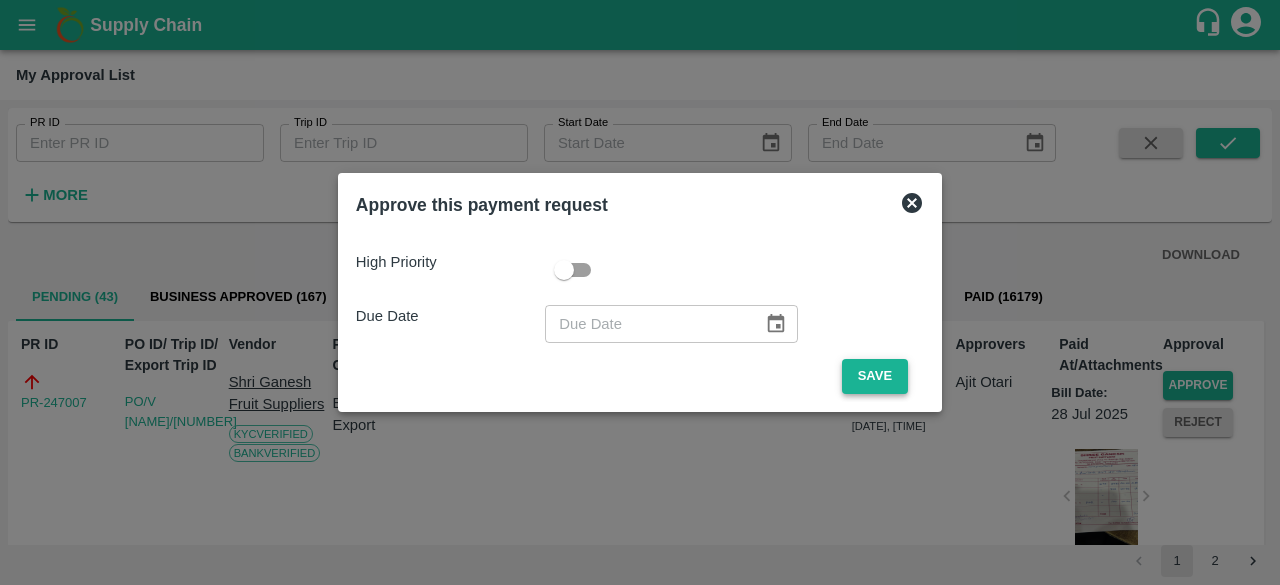 click on "Save" at bounding box center (875, 376) 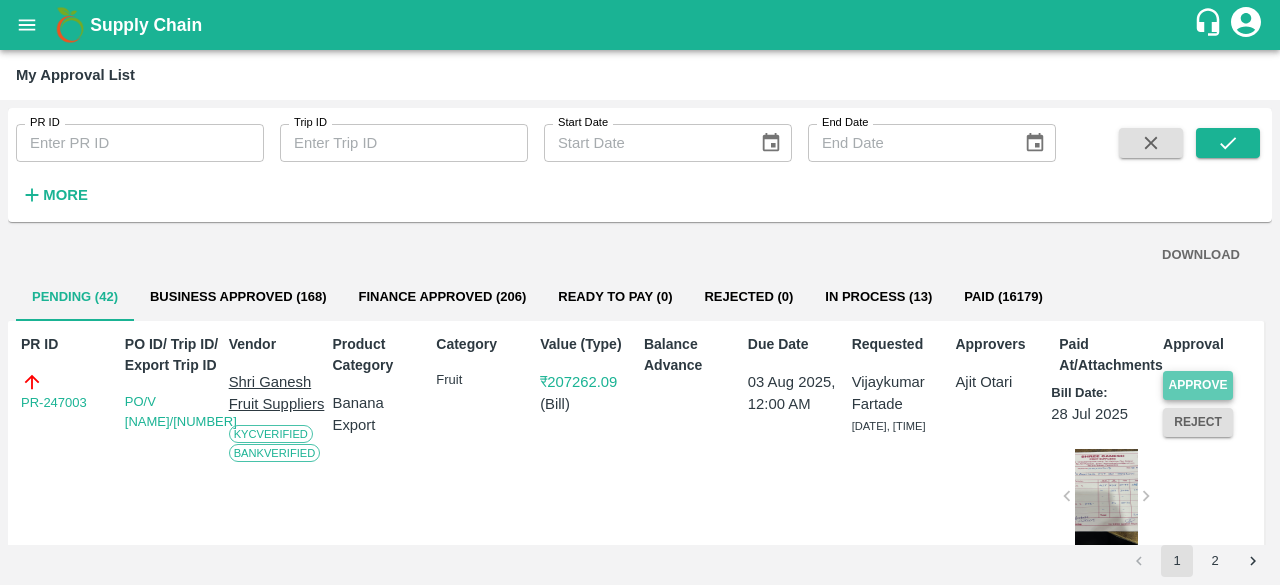 click on "Approve" at bounding box center (1198, 385) 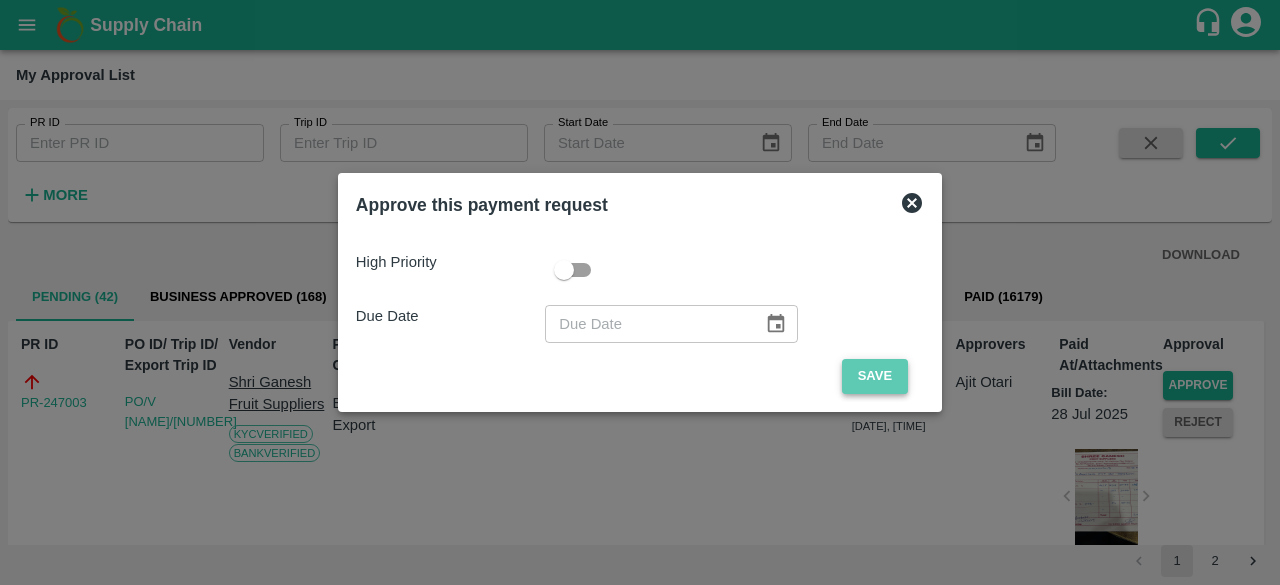 click on "Save" at bounding box center [875, 376] 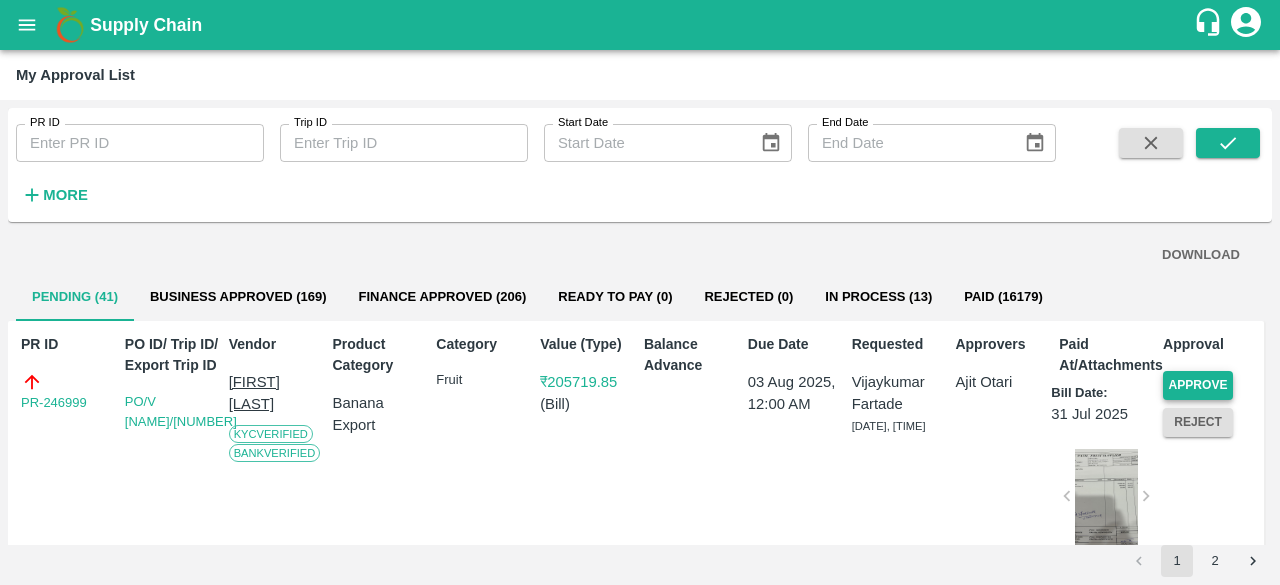 click on "Approve" at bounding box center (1198, 385) 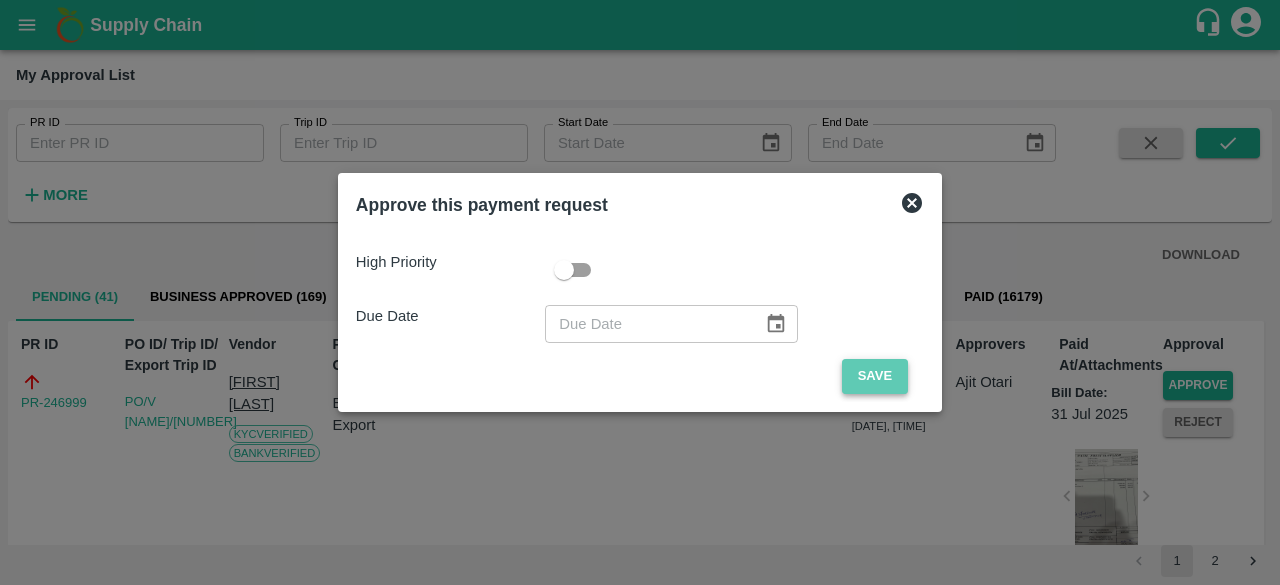 click on "Save" at bounding box center (875, 376) 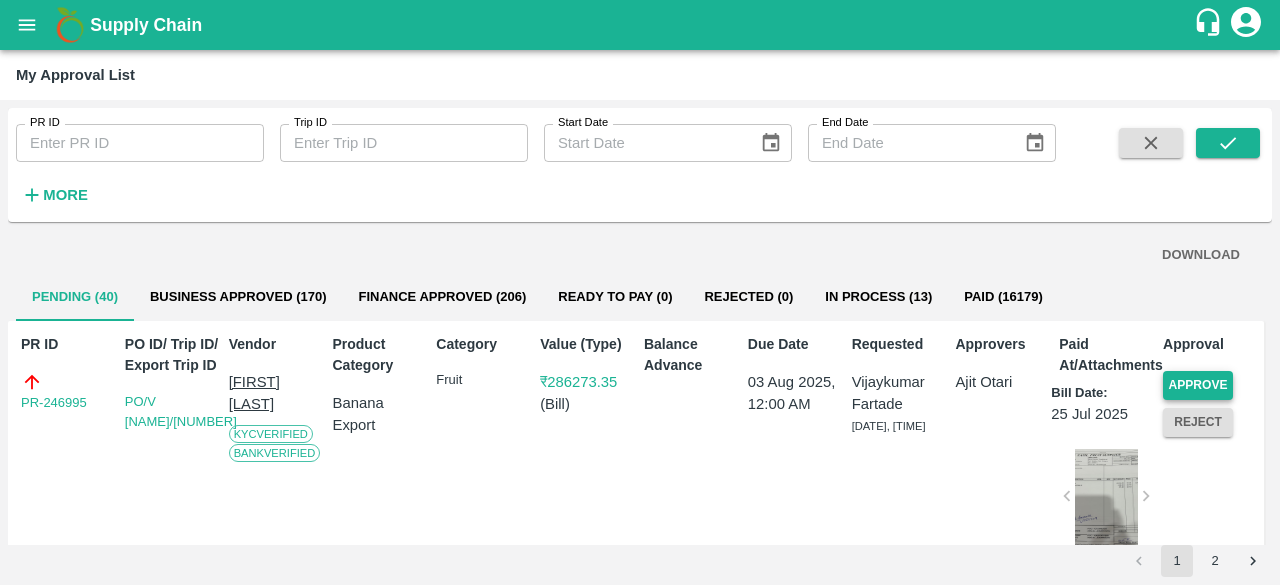 click on "Approve" at bounding box center [1198, 385] 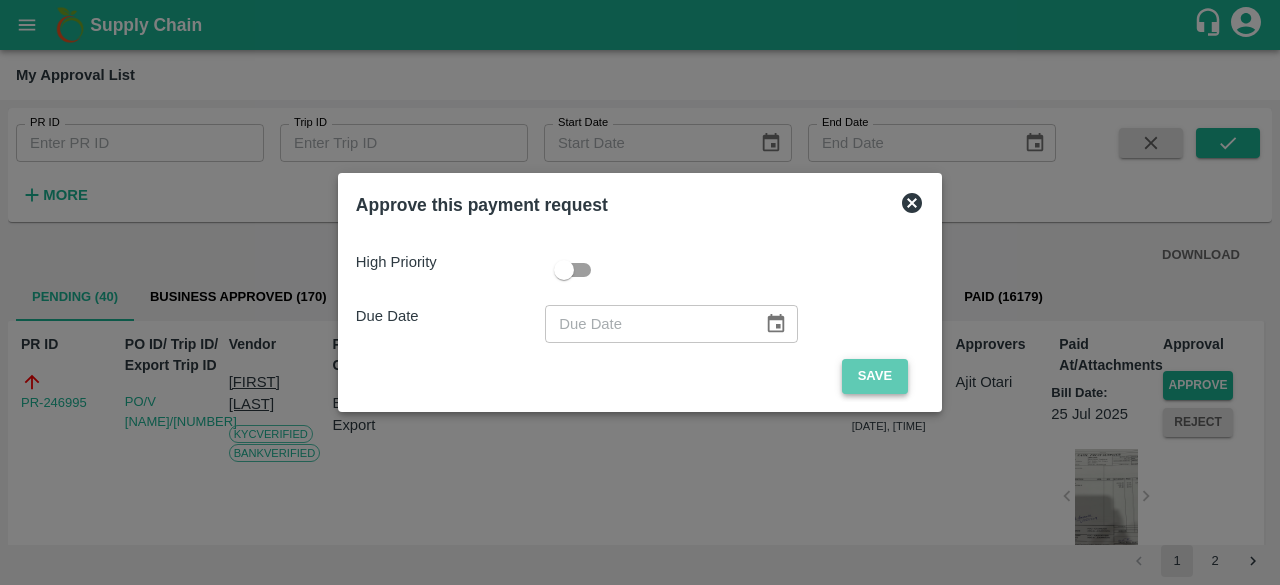 click on "Save" at bounding box center [875, 376] 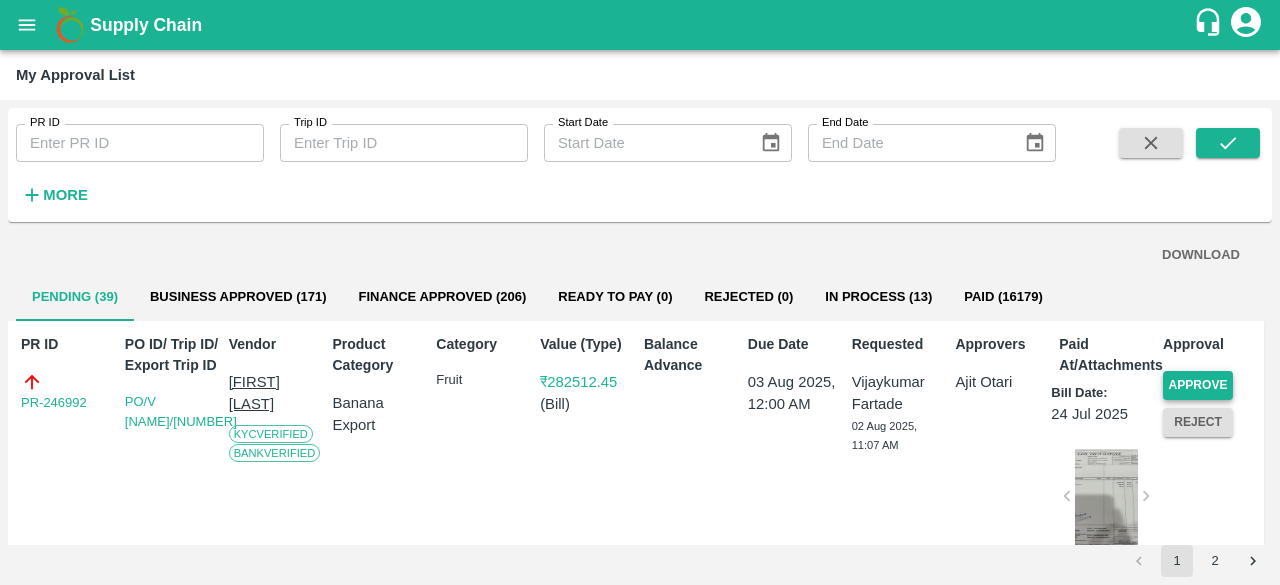click on "Approve" at bounding box center [1198, 385] 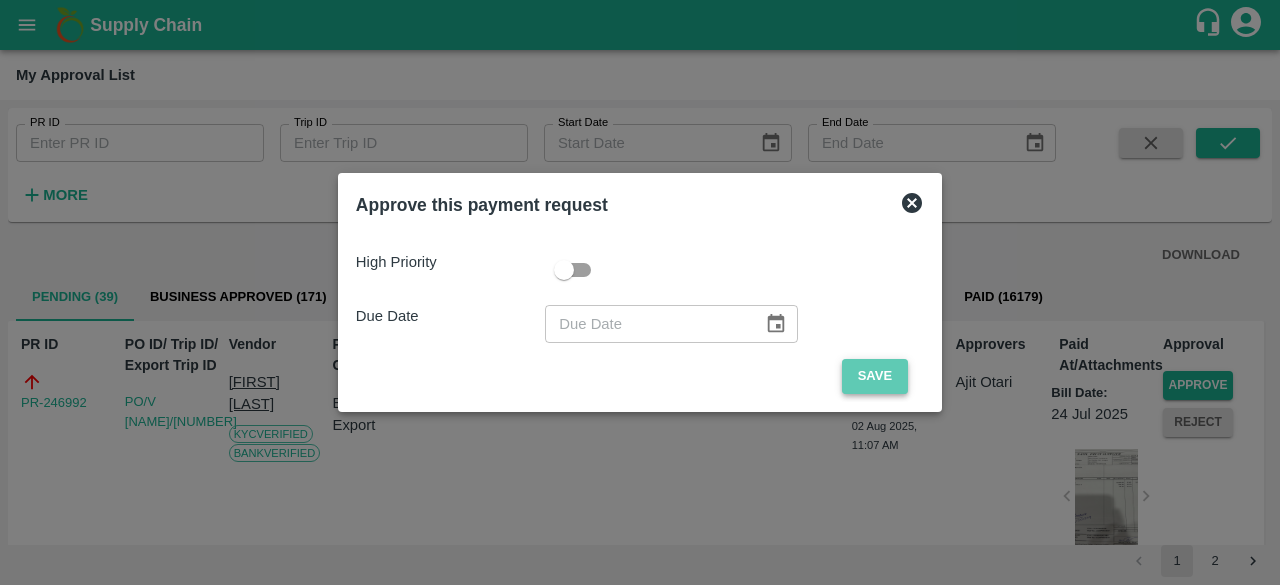 click on "Save" at bounding box center [875, 376] 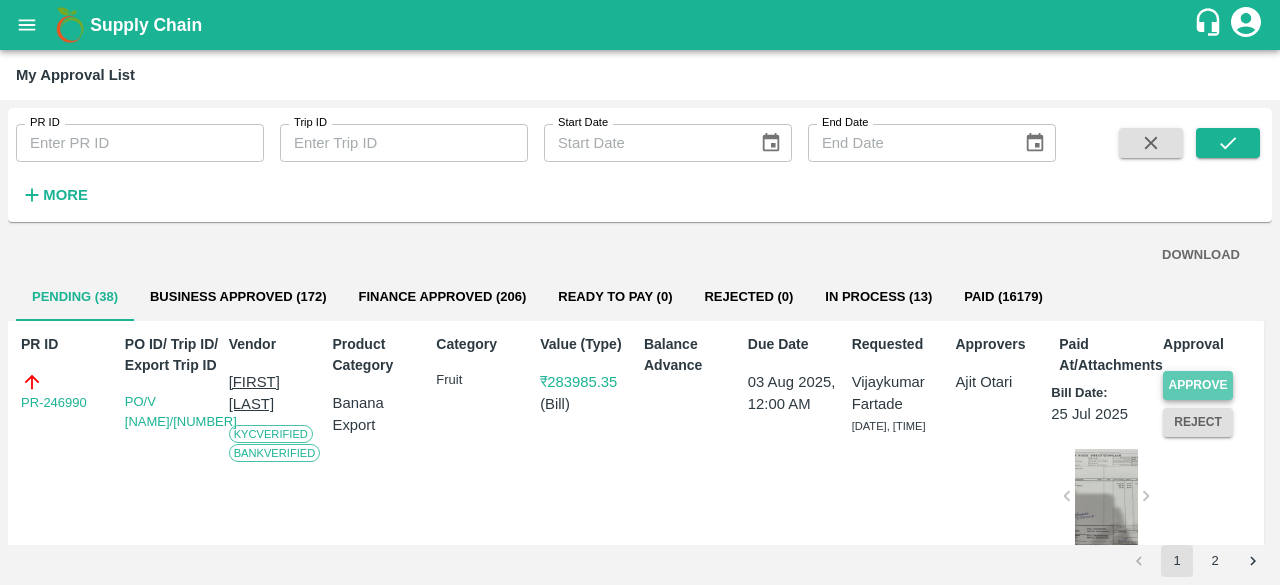 click on "Approve" at bounding box center [1198, 385] 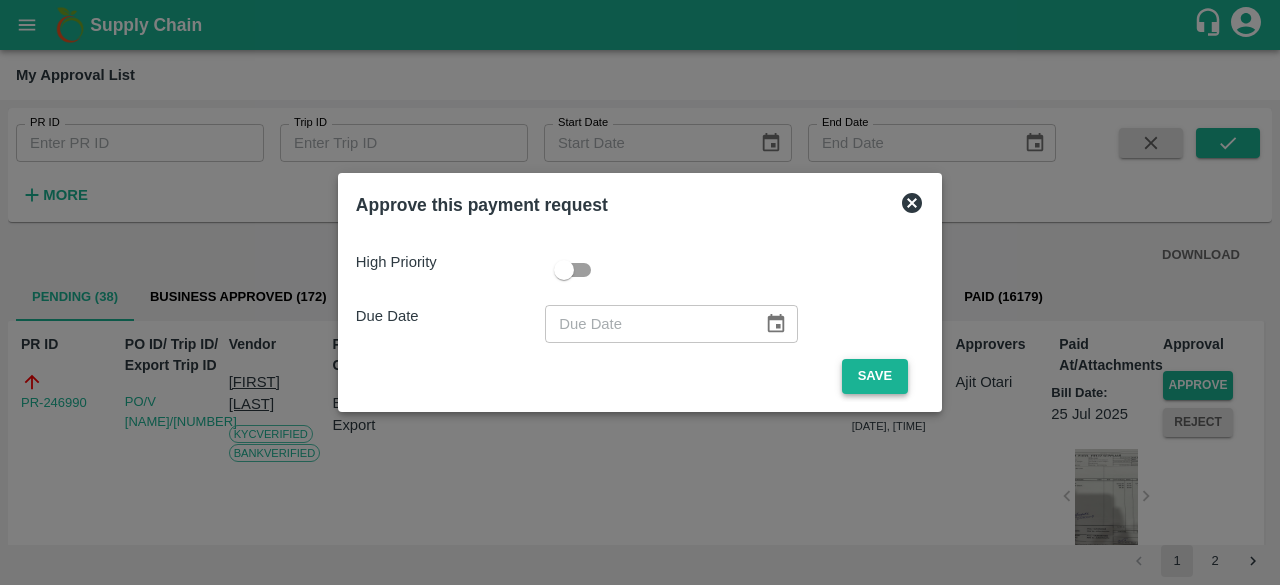 click on "Save" at bounding box center (875, 376) 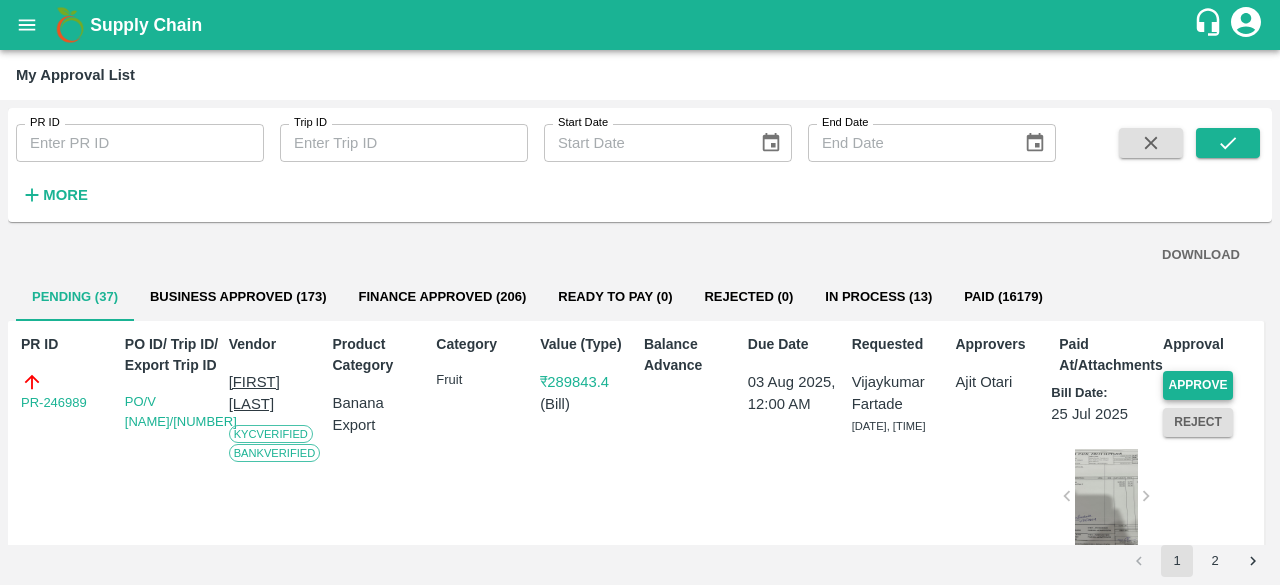 click on "Approve" at bounding box center (1198, 385) 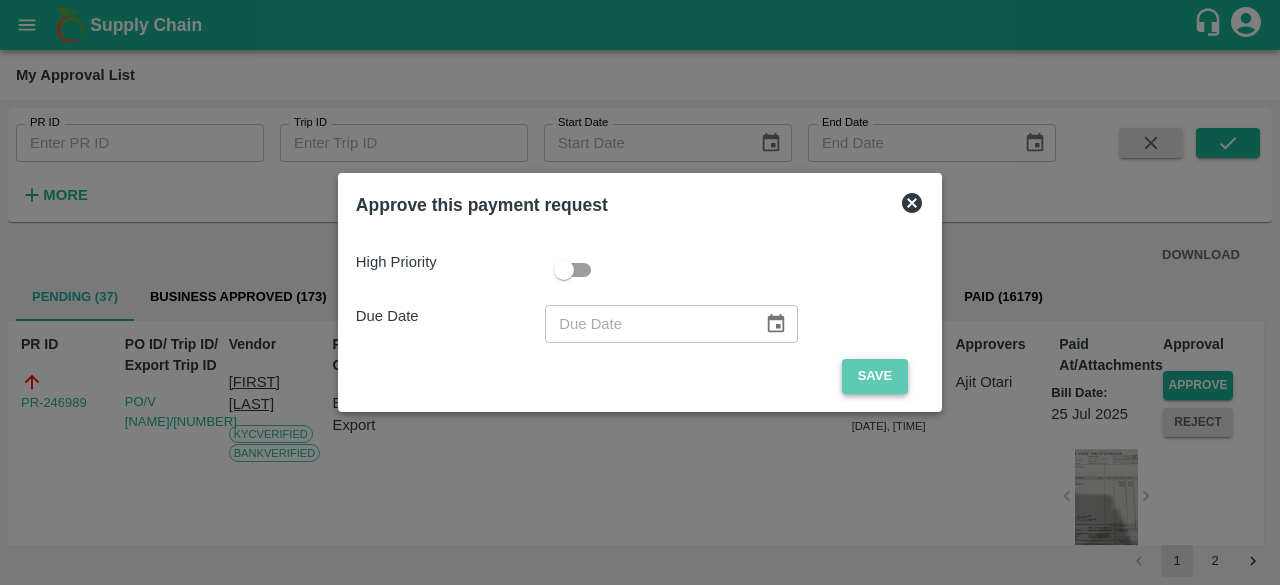 click on "Save" at bounding box center (875, 376) 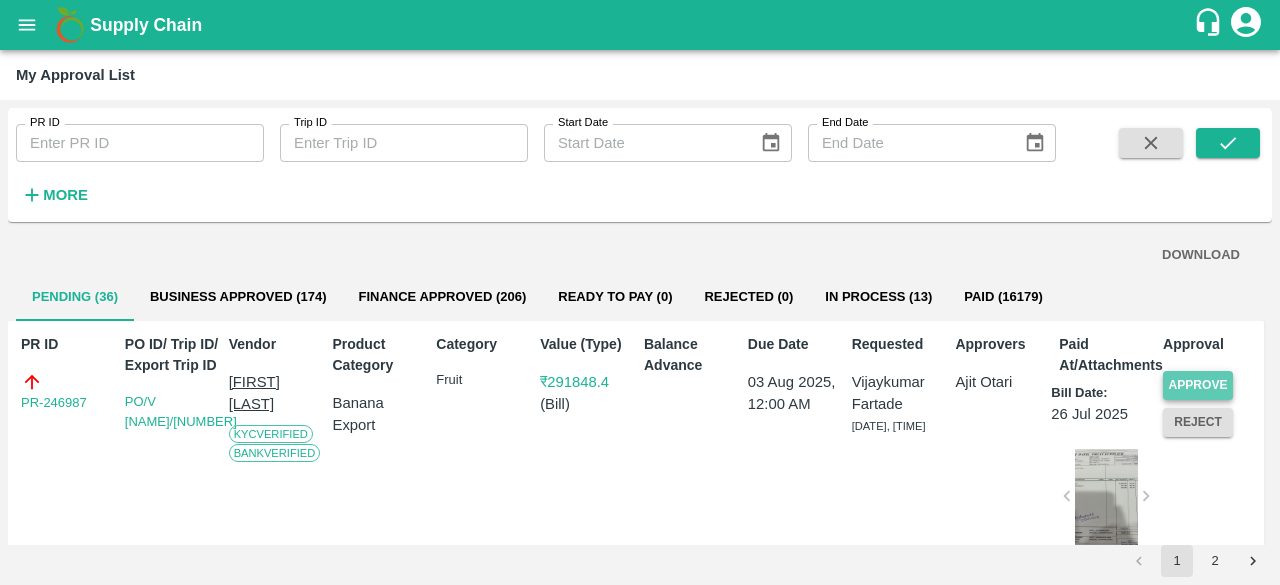 click on "Approve" at bounding box center (1198, 385) 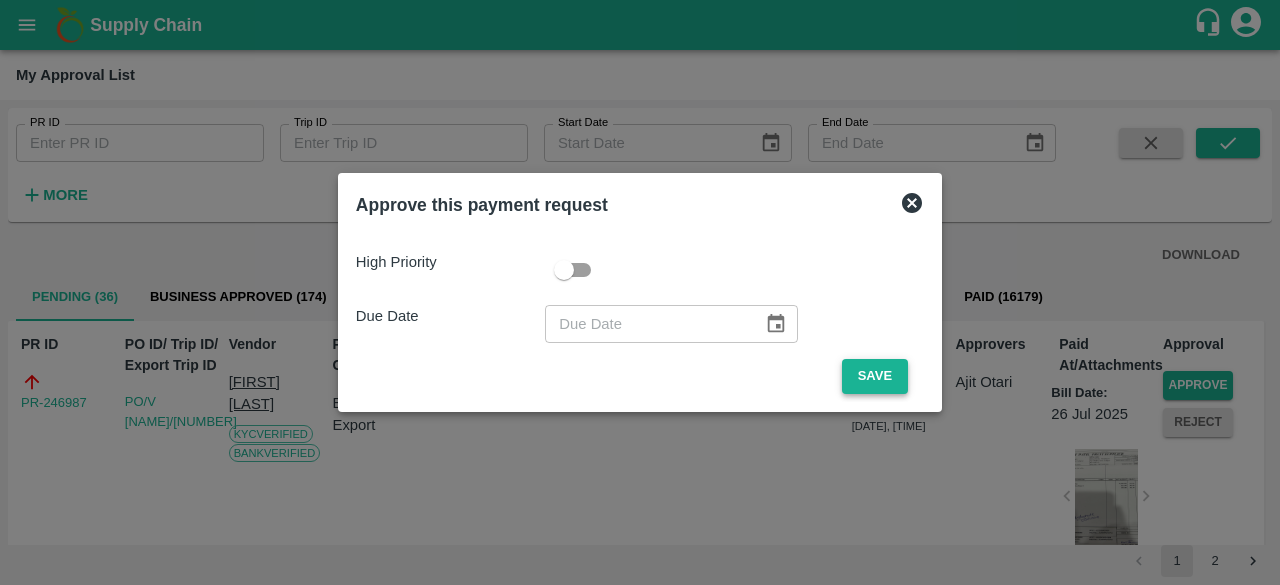 click on "Save" at bounding box center (875, 376) 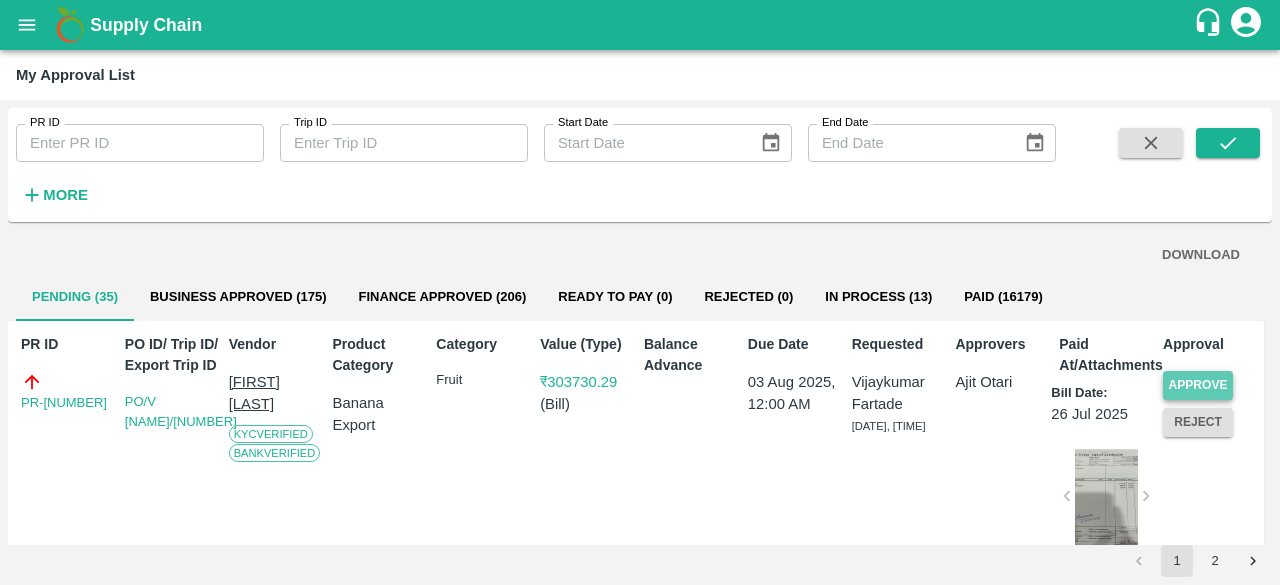 click on "Approve" at bounding box center (1198, 385) 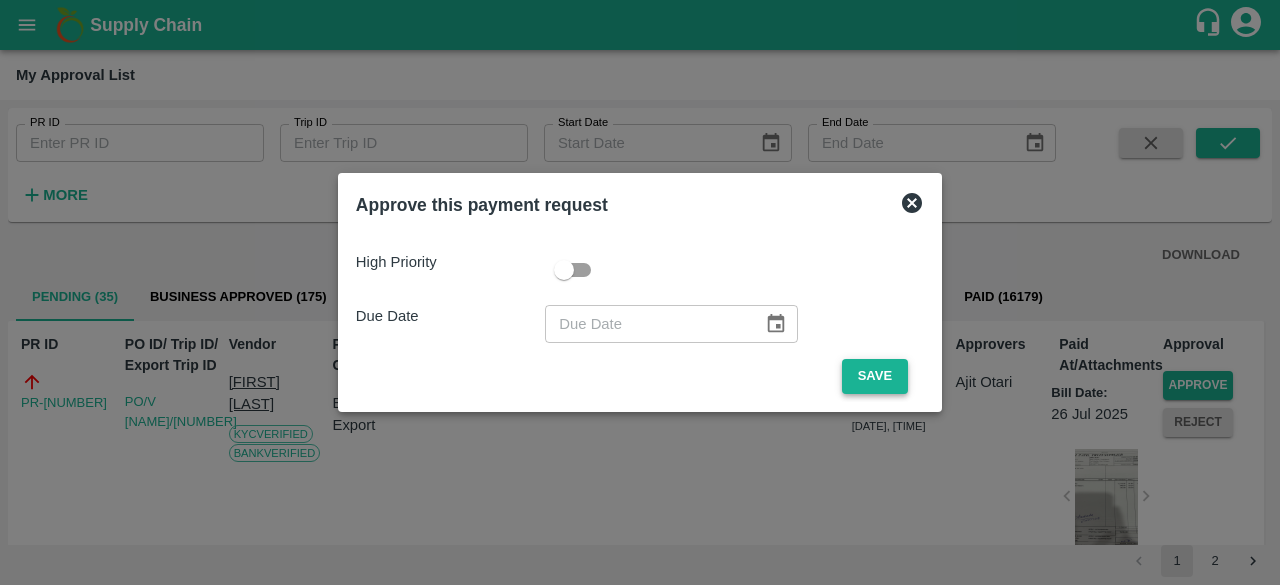 click on "Save" at bounding box center (875, 376) 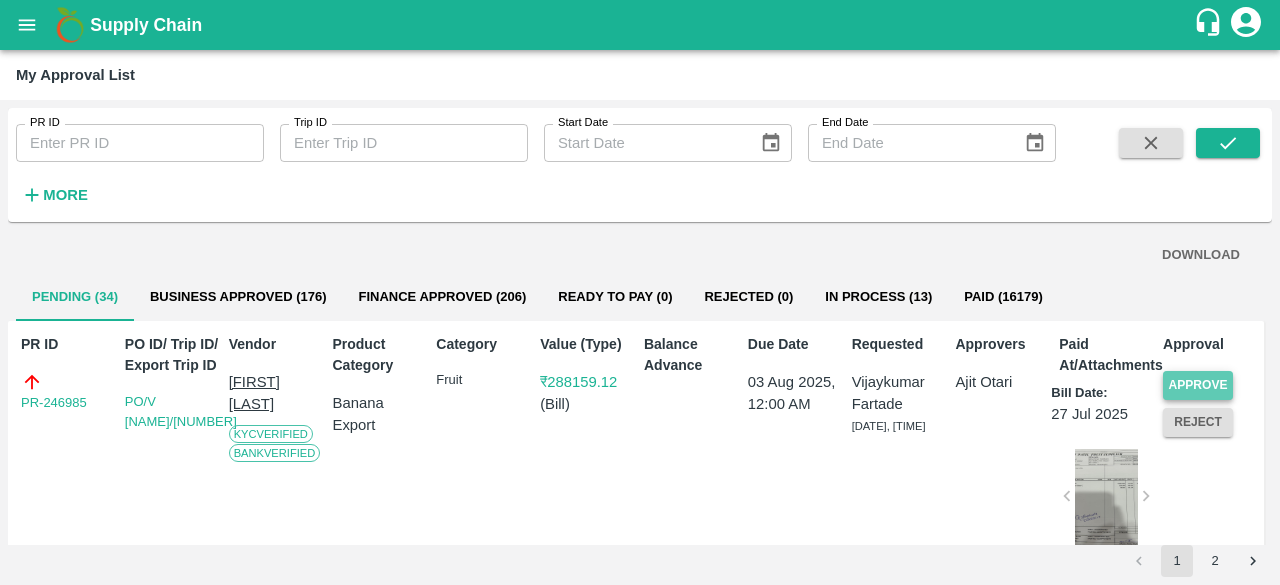 click on "Approve" at bounding box center [1198, 385] 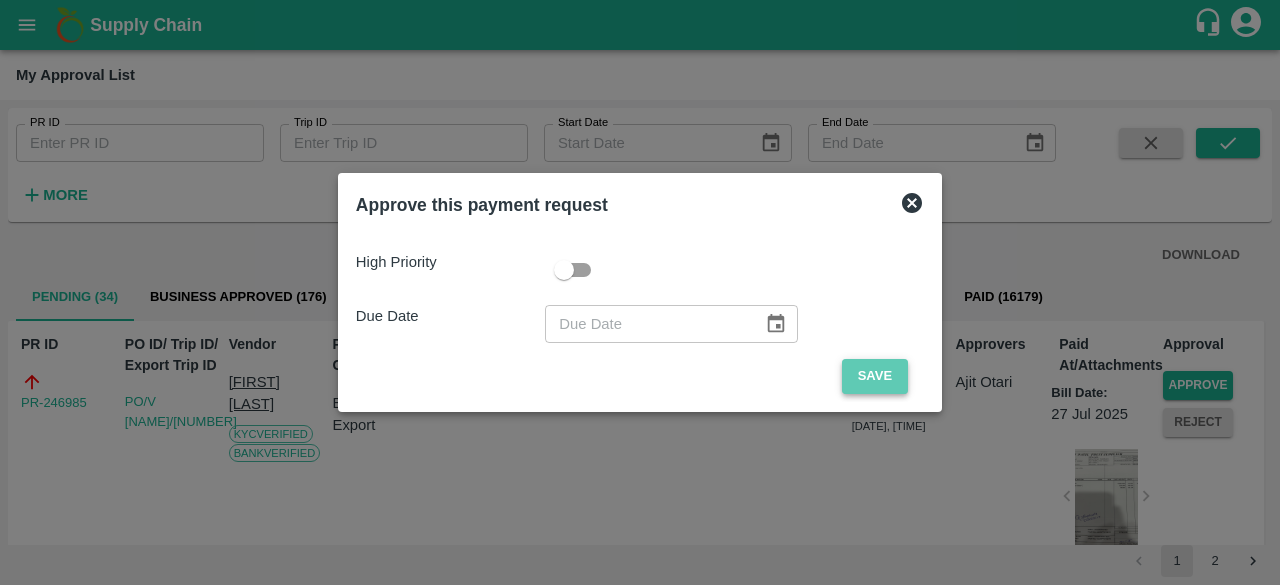 click on "Save" at bounding box center [875, 376] 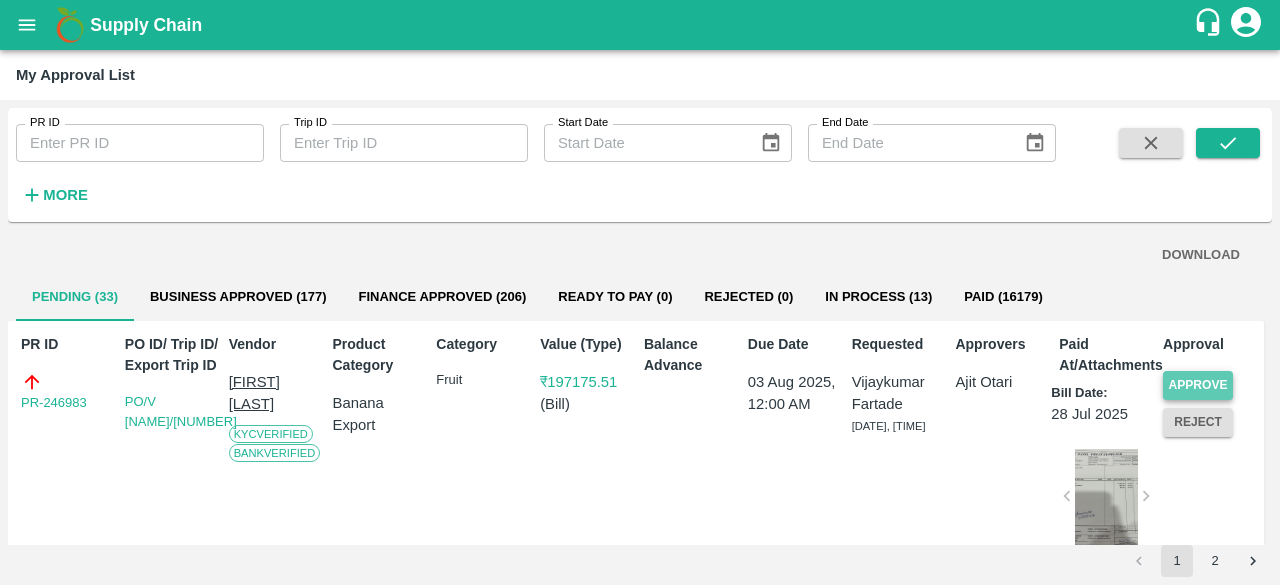 click on "Approve" at bounding box center (1198, 385) 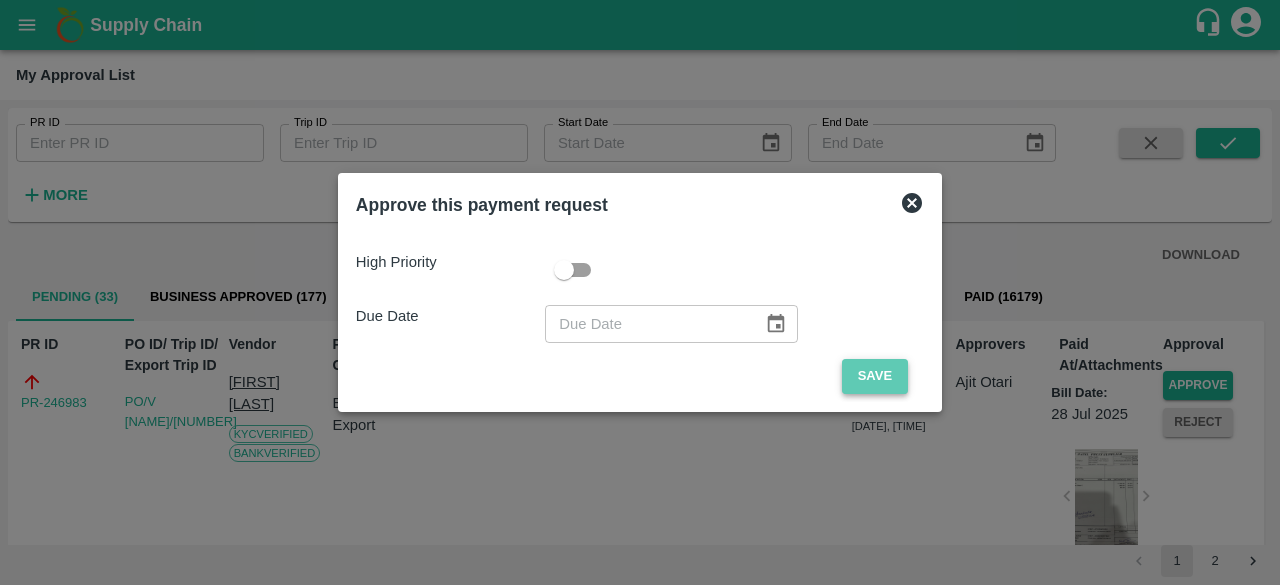 click on "Save" at bounding box center [875, 376] 